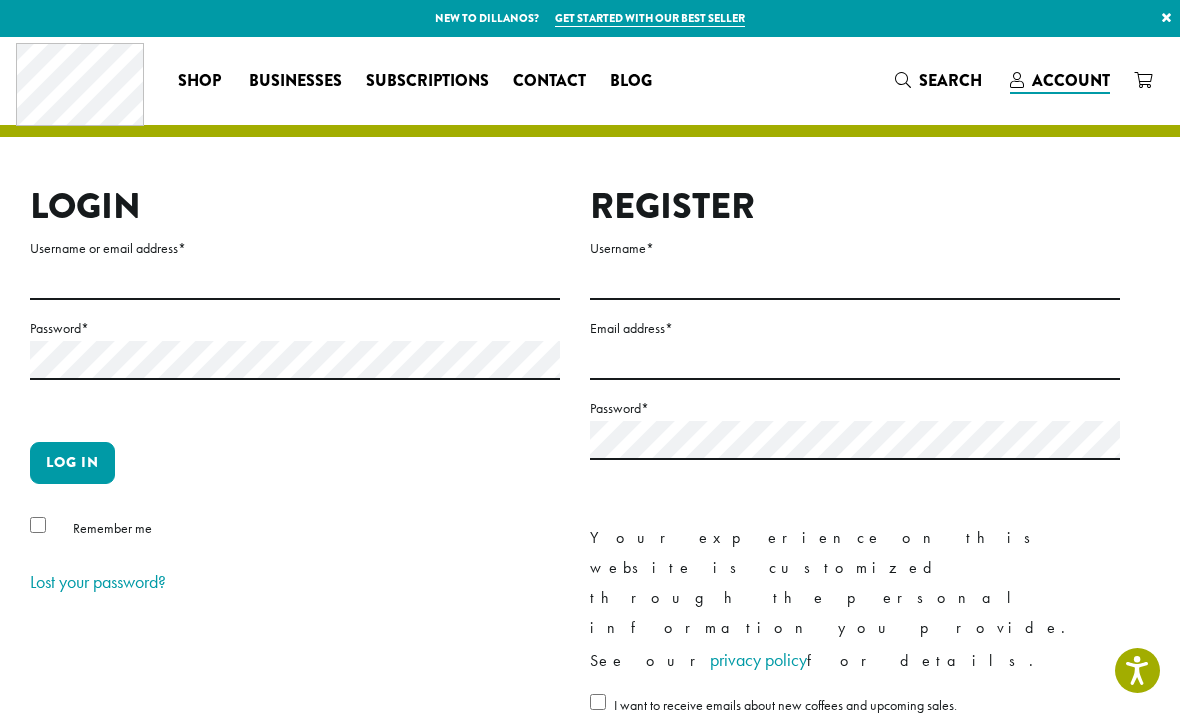 scroll, scrollTop: 0, scrollLeft: 0, axis: both 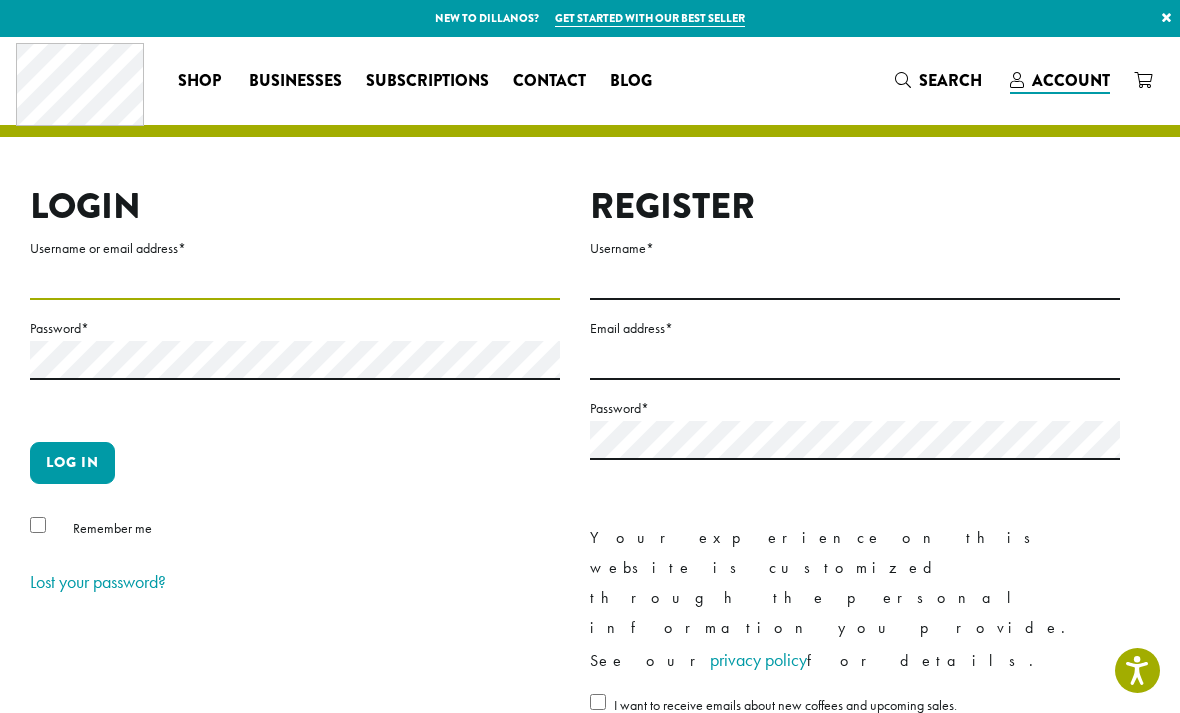 type on "********" 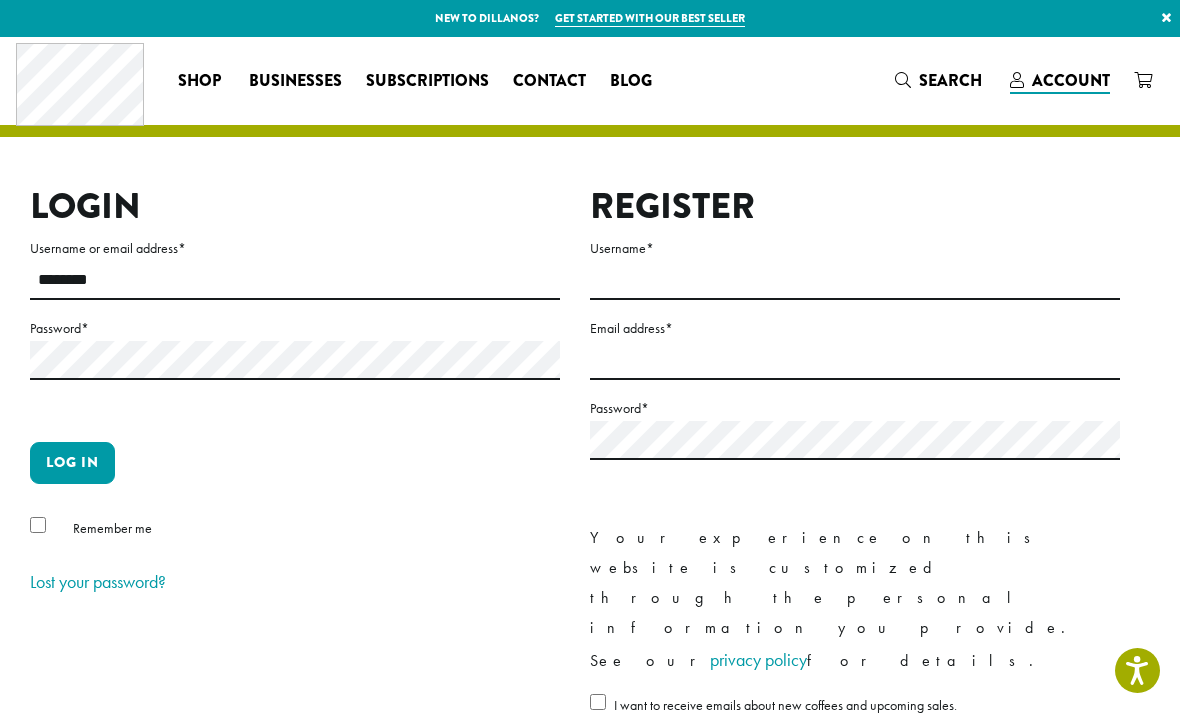 click on "Log in" at bounding box center [72, 463] 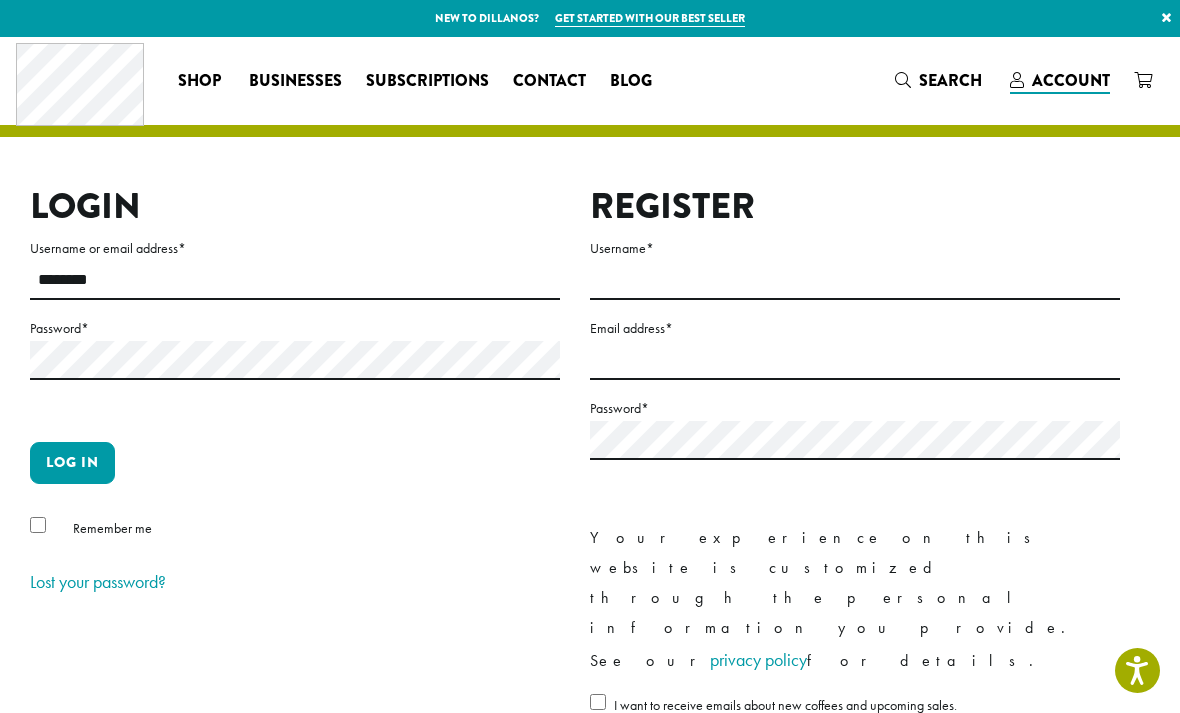 click on "Log in" at bounding box center (72, 463) 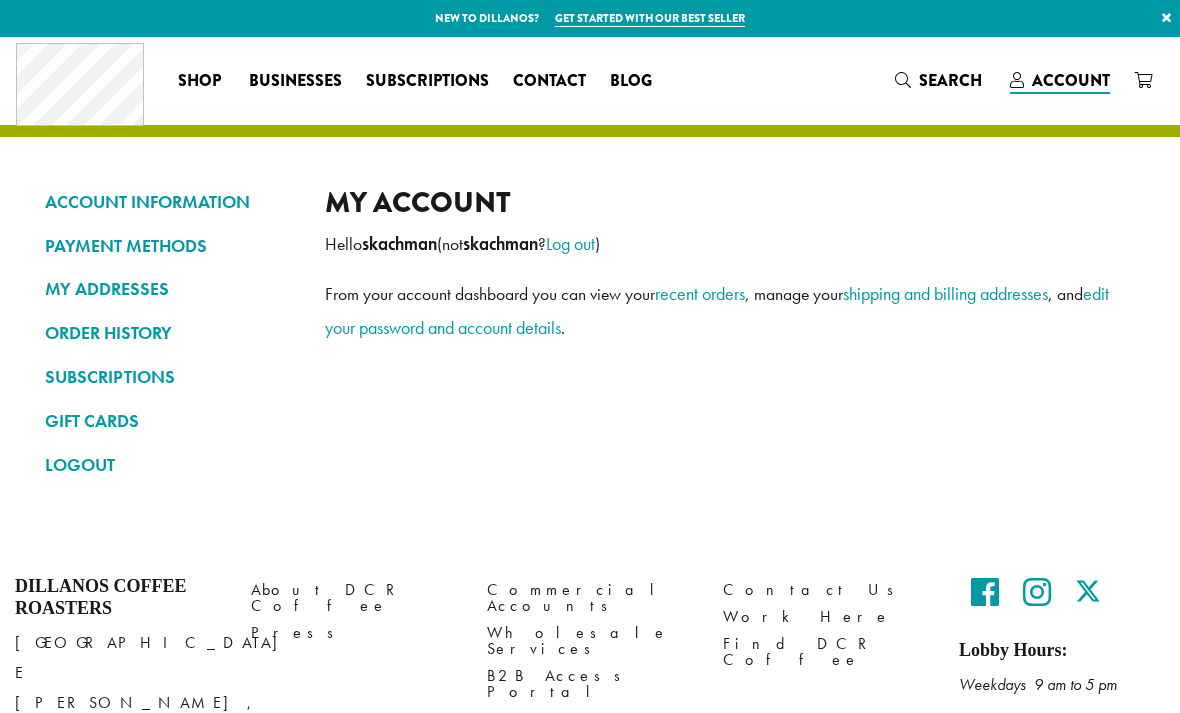 scroll, scrollTop: 0, scrollLeft: 0, axis: both 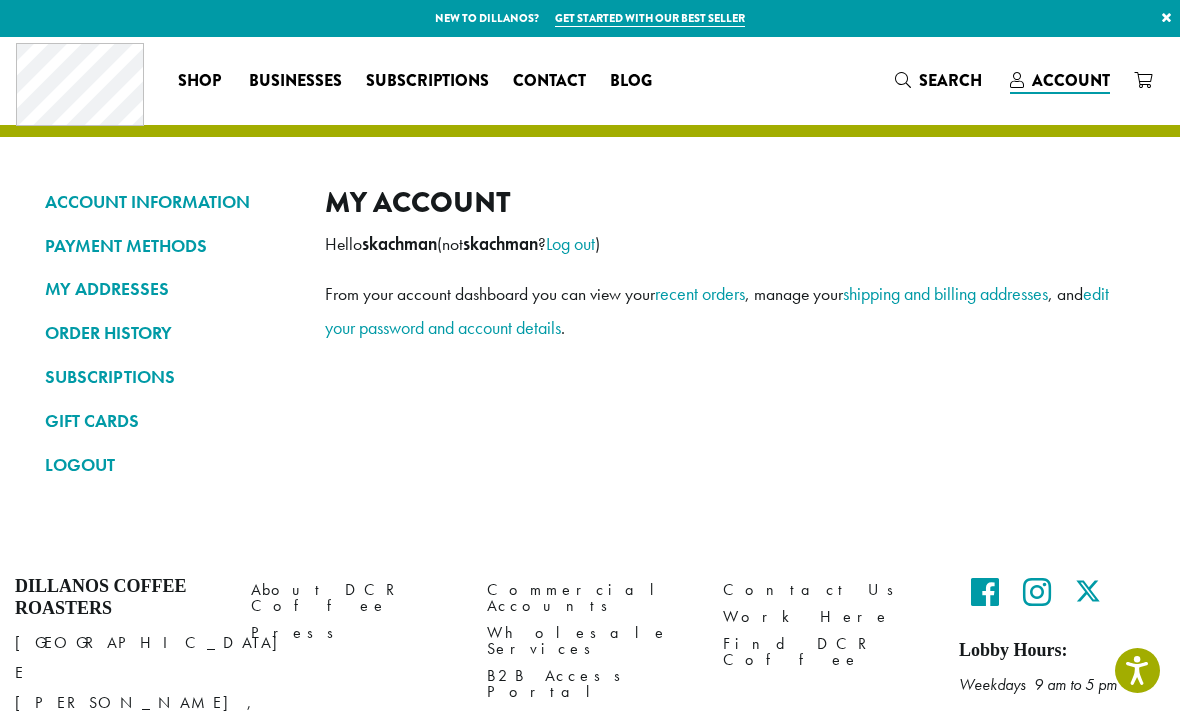 click on "MY ADDRESSES" at bounding box center (170, 289) 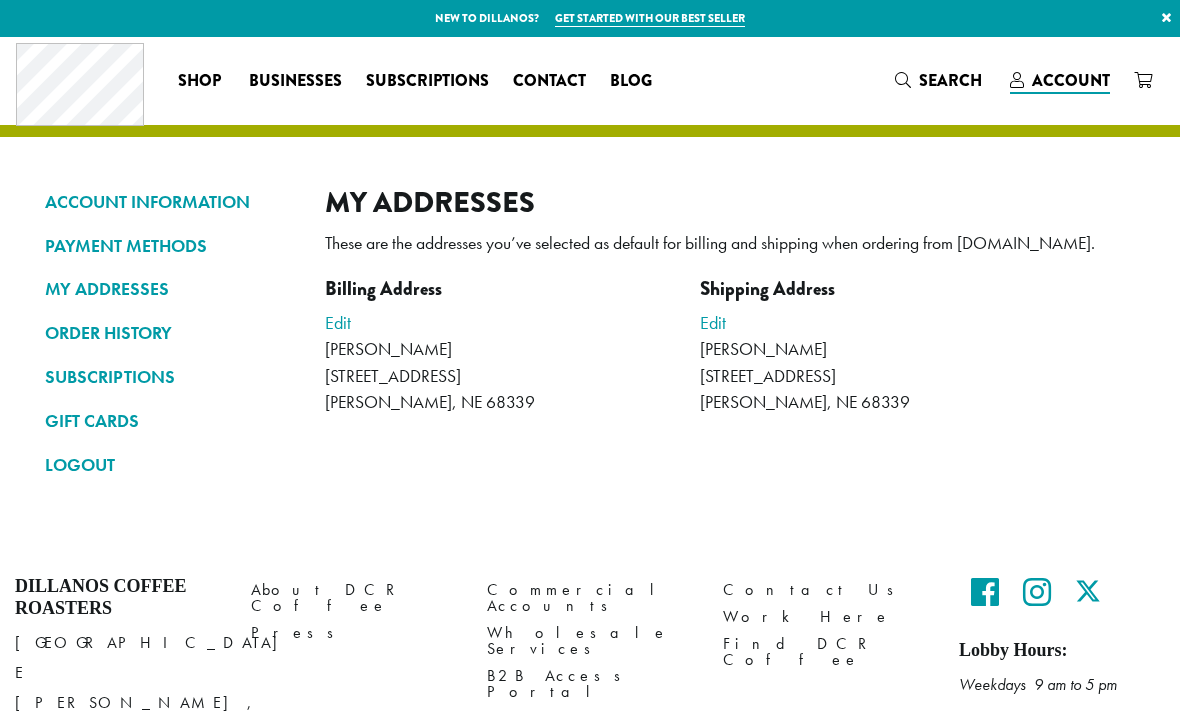 scroll, scrollTop: 0, scrollLeft: 0, axis: both 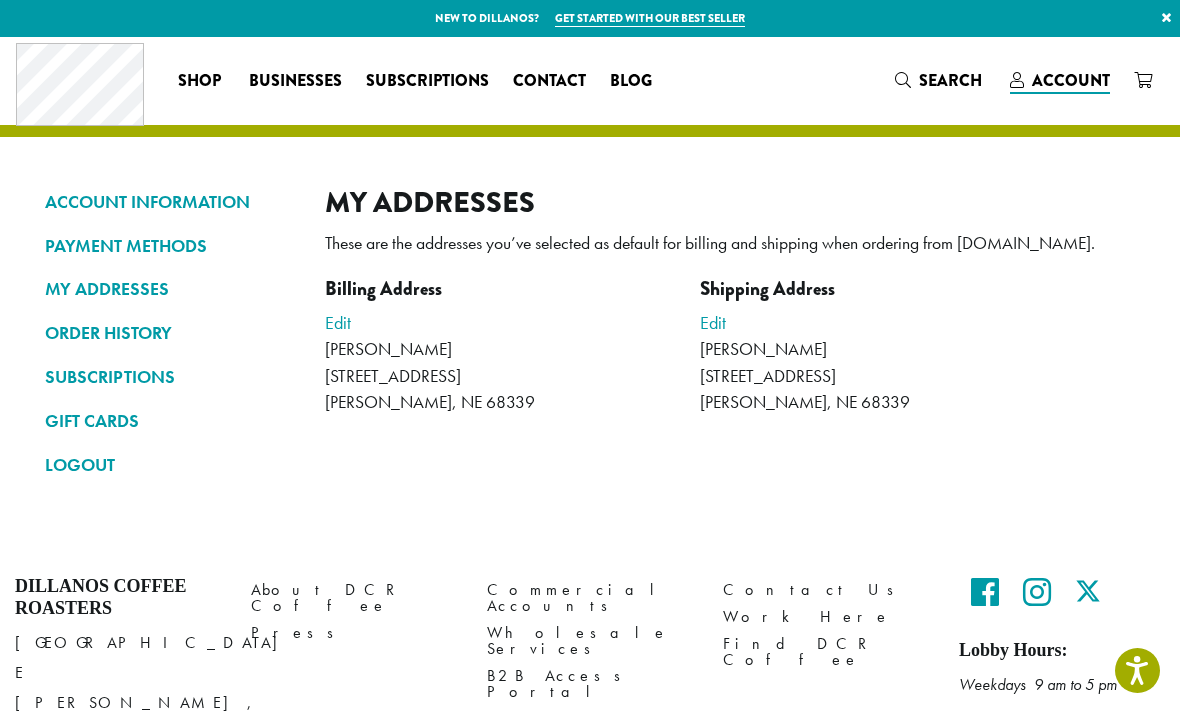 click on "Edit" at bounding box center (338, 322) 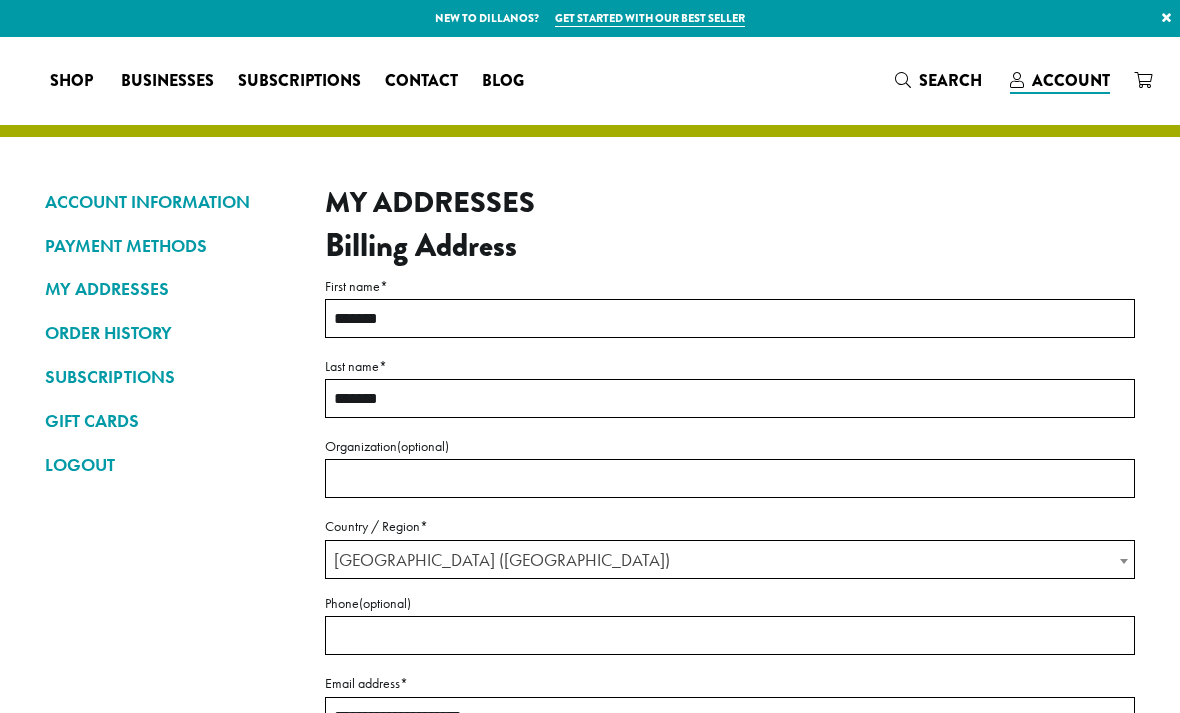 select on "**" 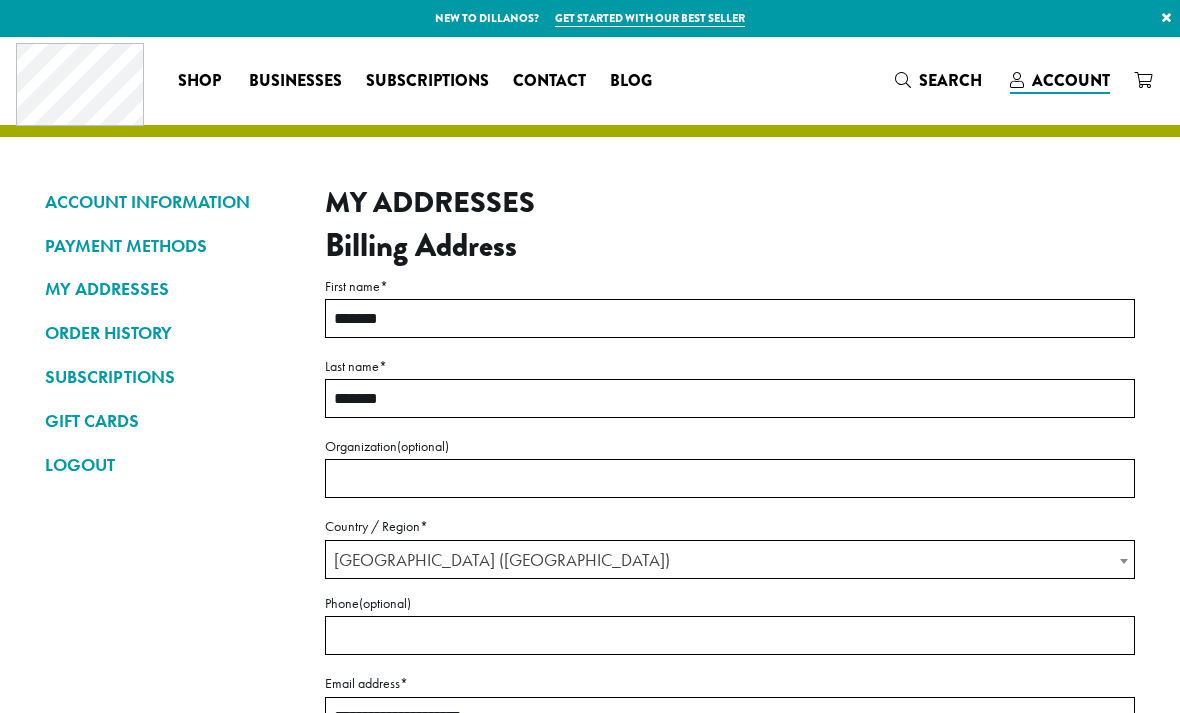 scroll, scrollTop: 0, scrollLeft: 0, axis: both 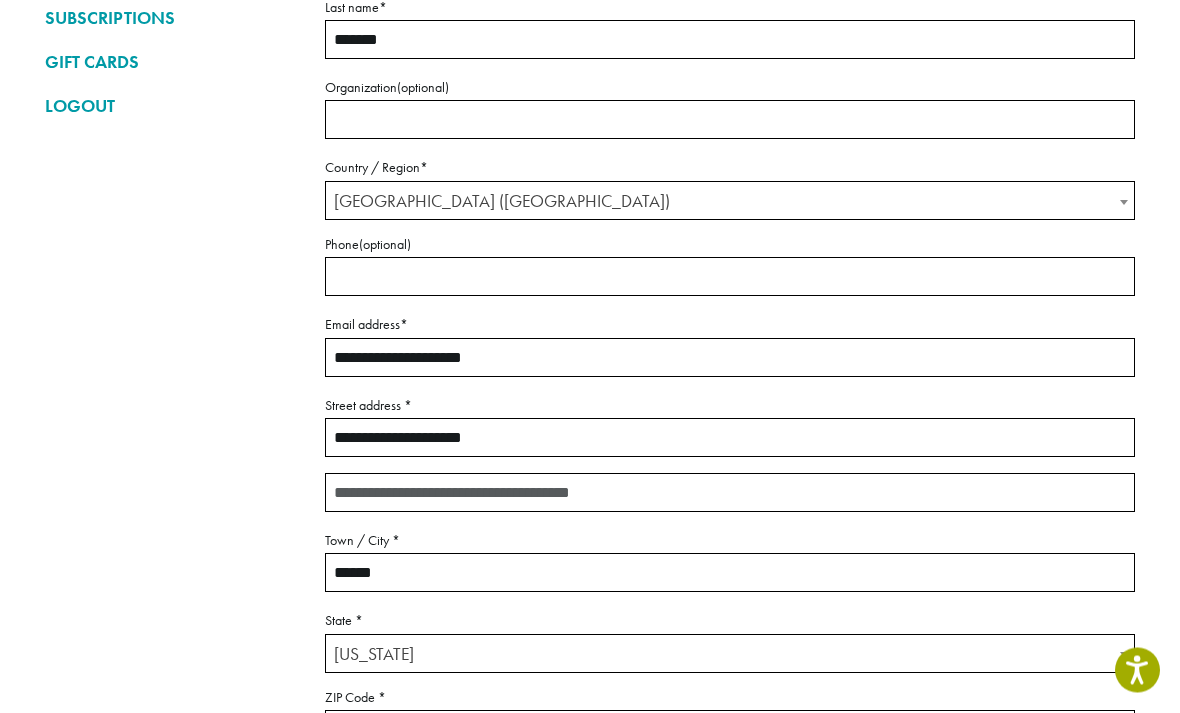 click on "**********" at bounding box center (730, 438) 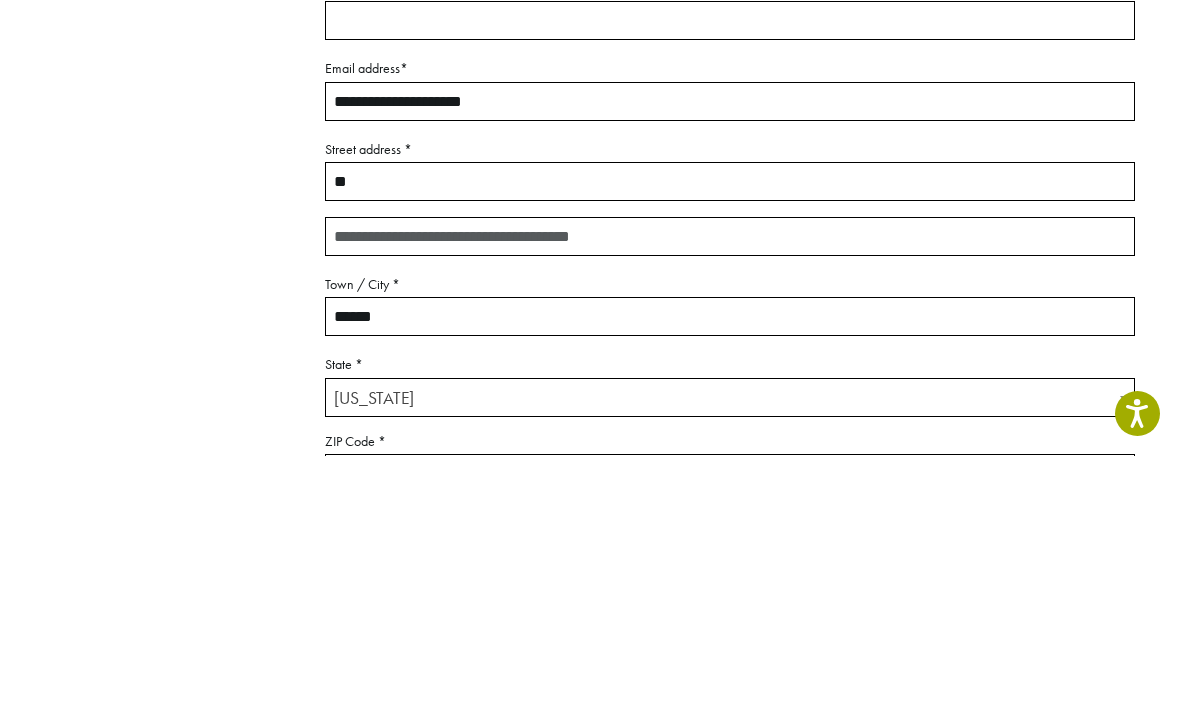 type on "*" 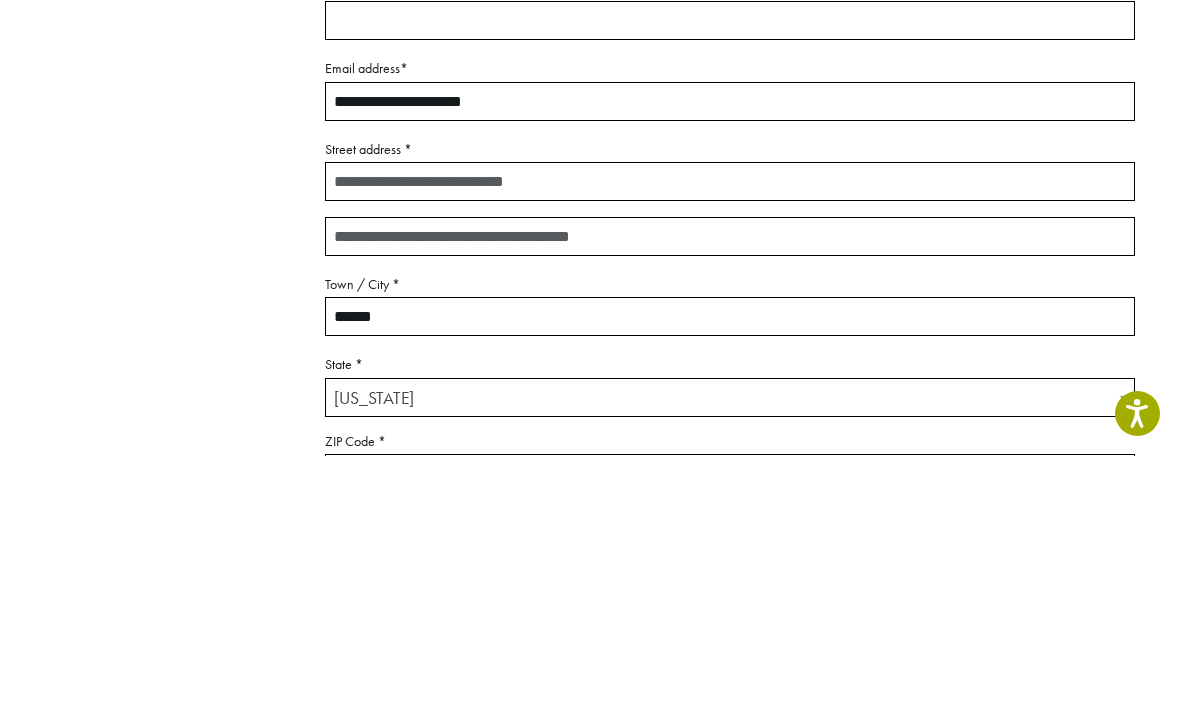 type on "**********" 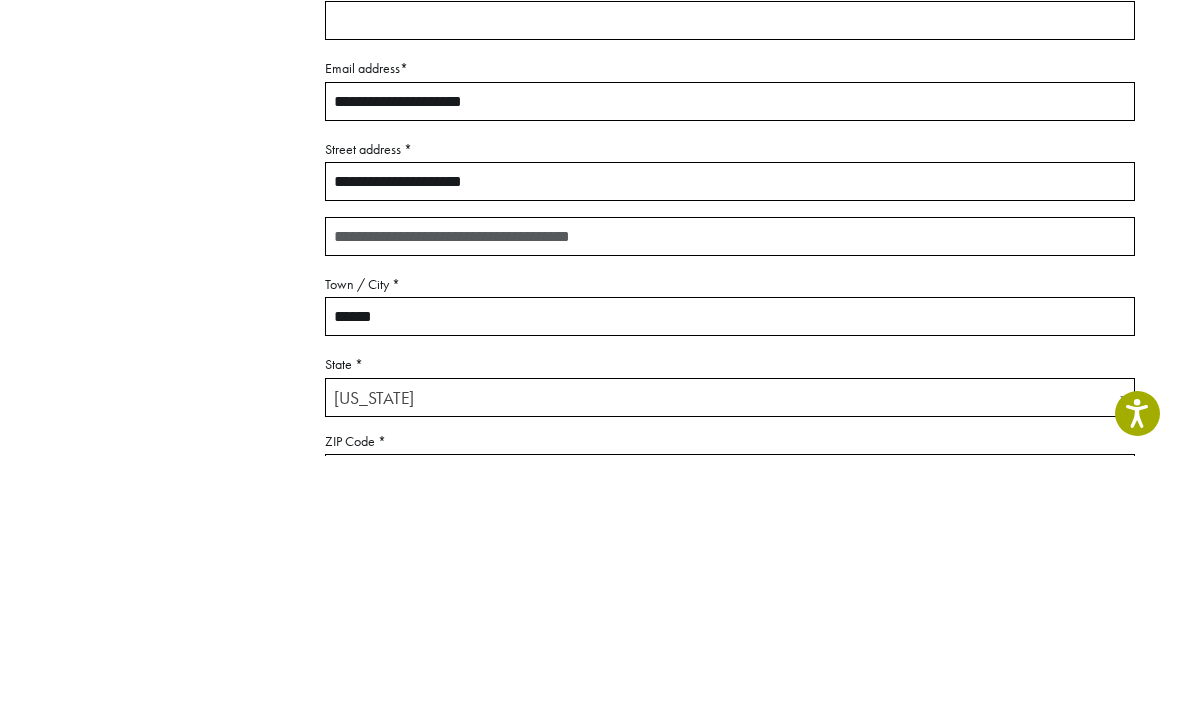 click on "******" at bounding box center [730, 573] 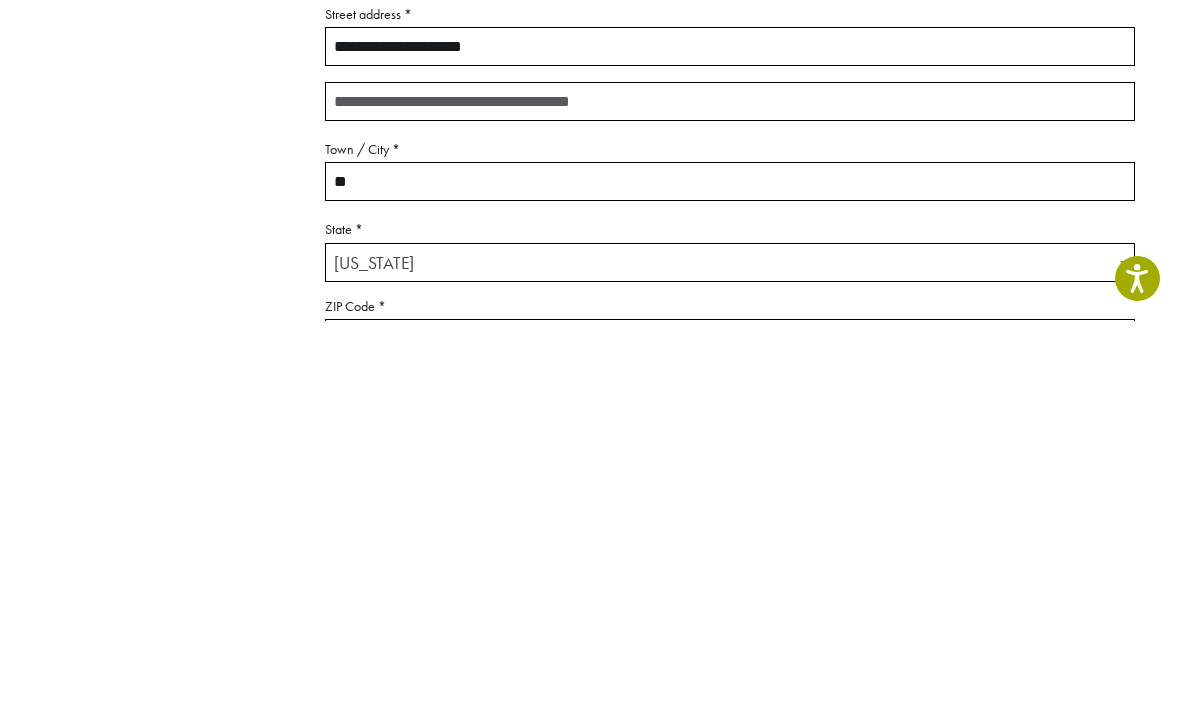 type on "*" 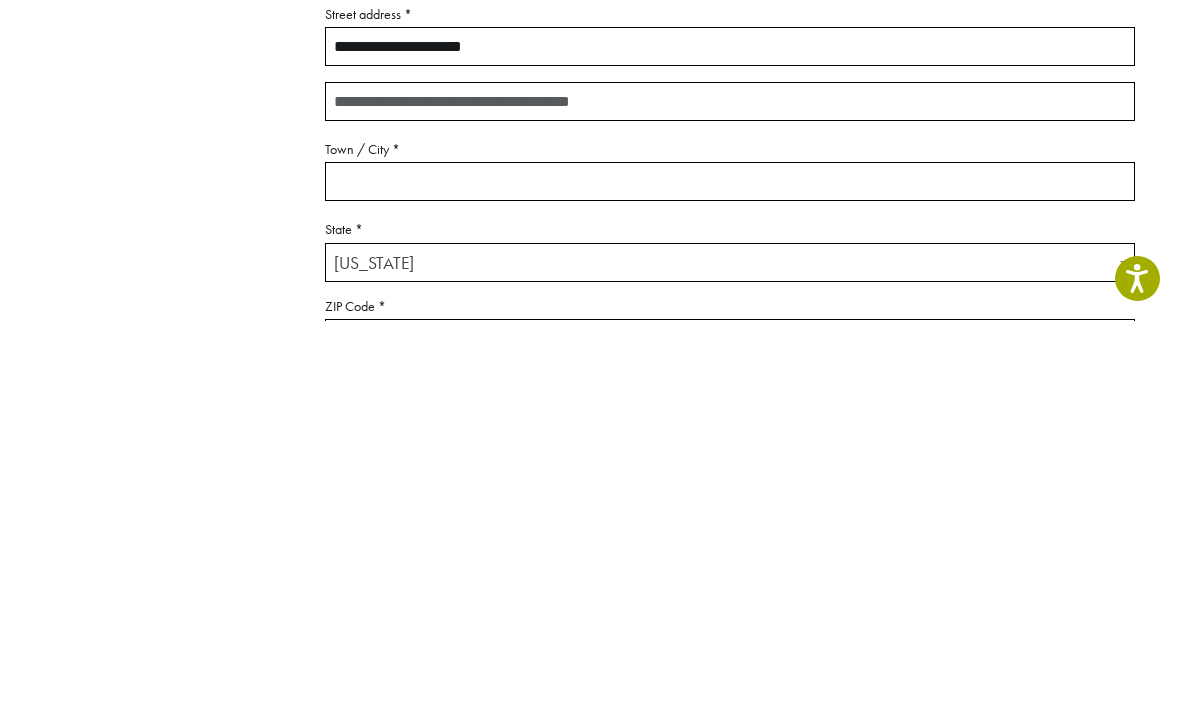 type on "*******" 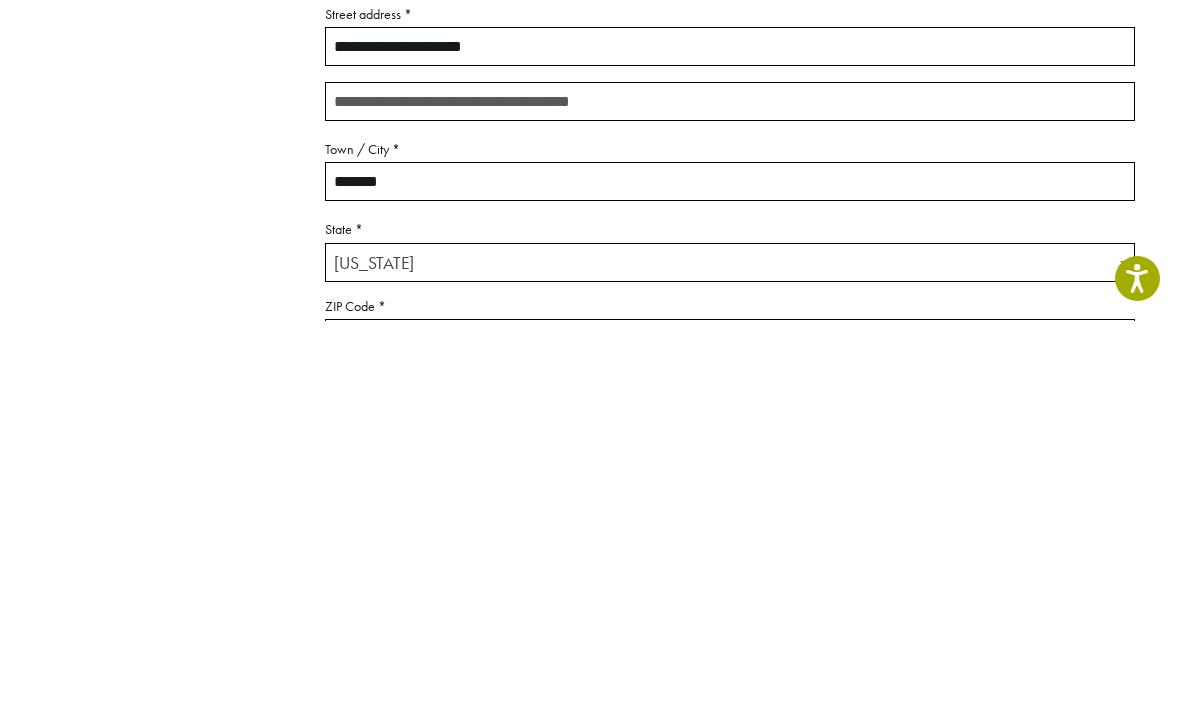 scroll, scrollTop: 751, scrollLeft: 0, axis: vertical 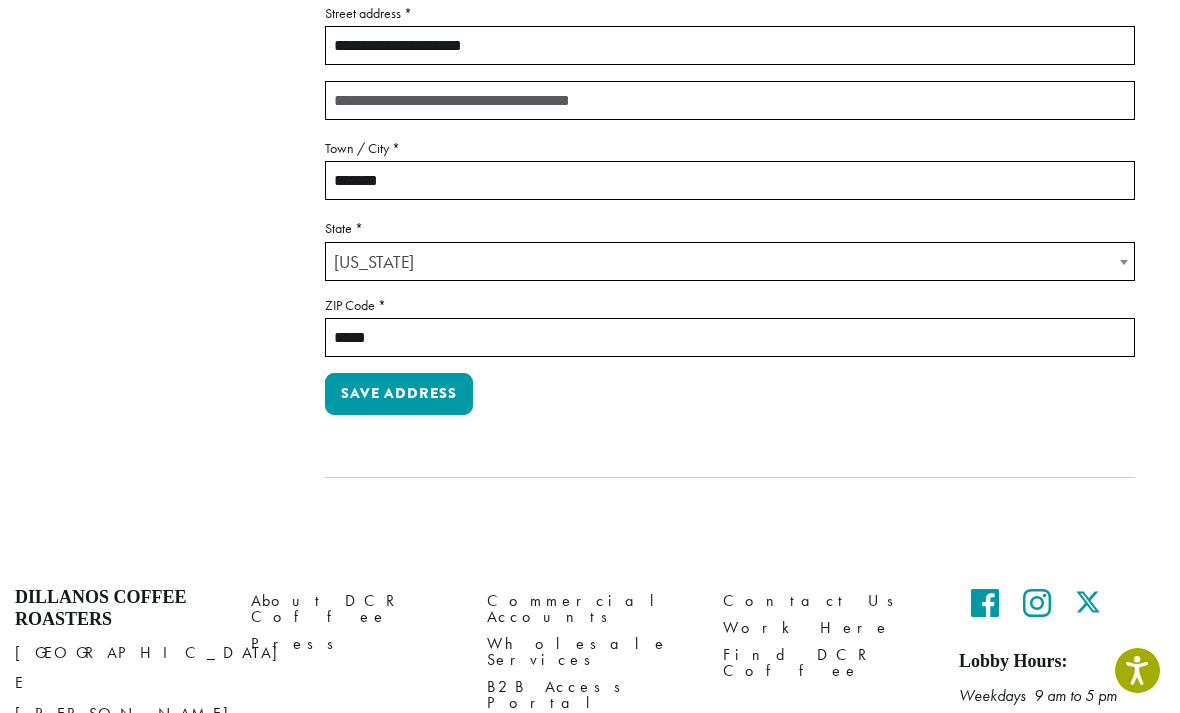 click on "Nebraska" at bounding box center (730, 262) 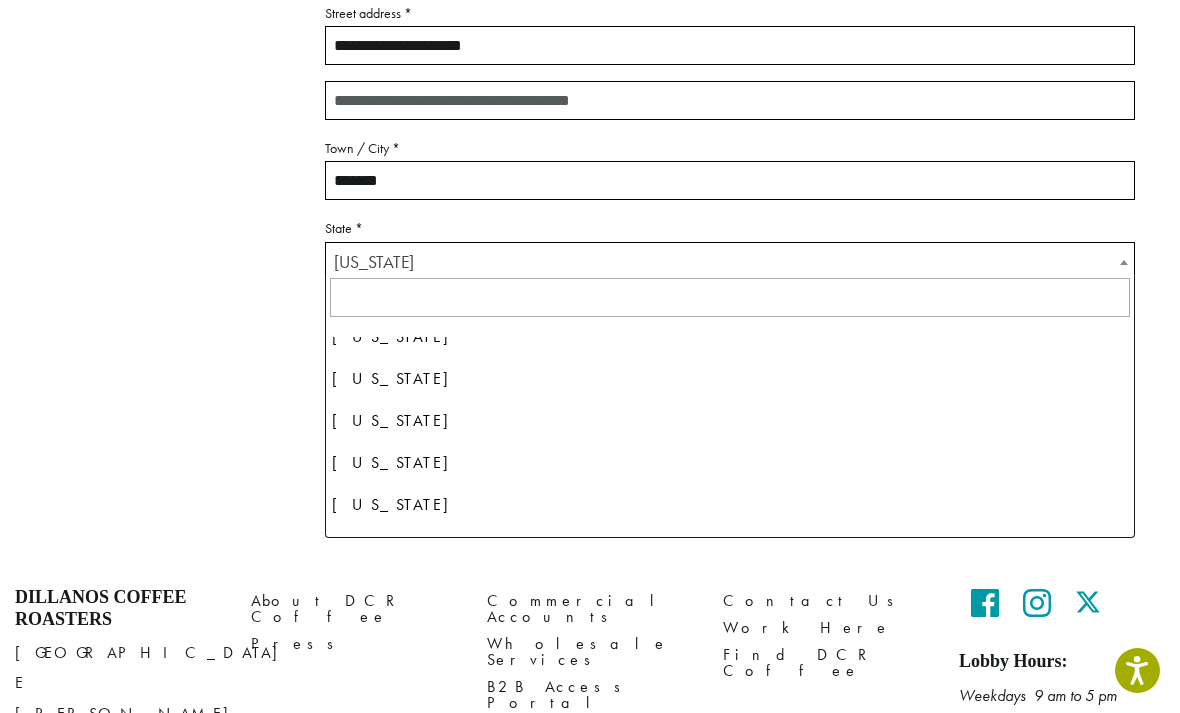scroll, scrollTop: 1742, scrollLeft: 0, axis: vertical 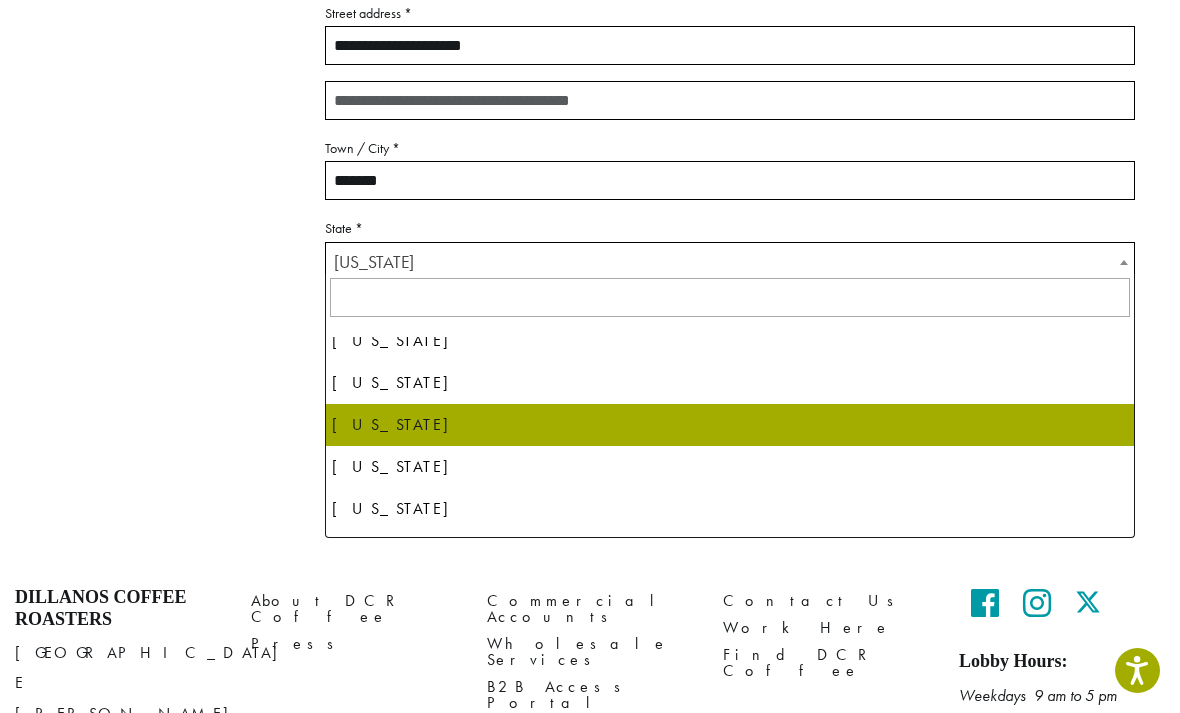 select on "**" 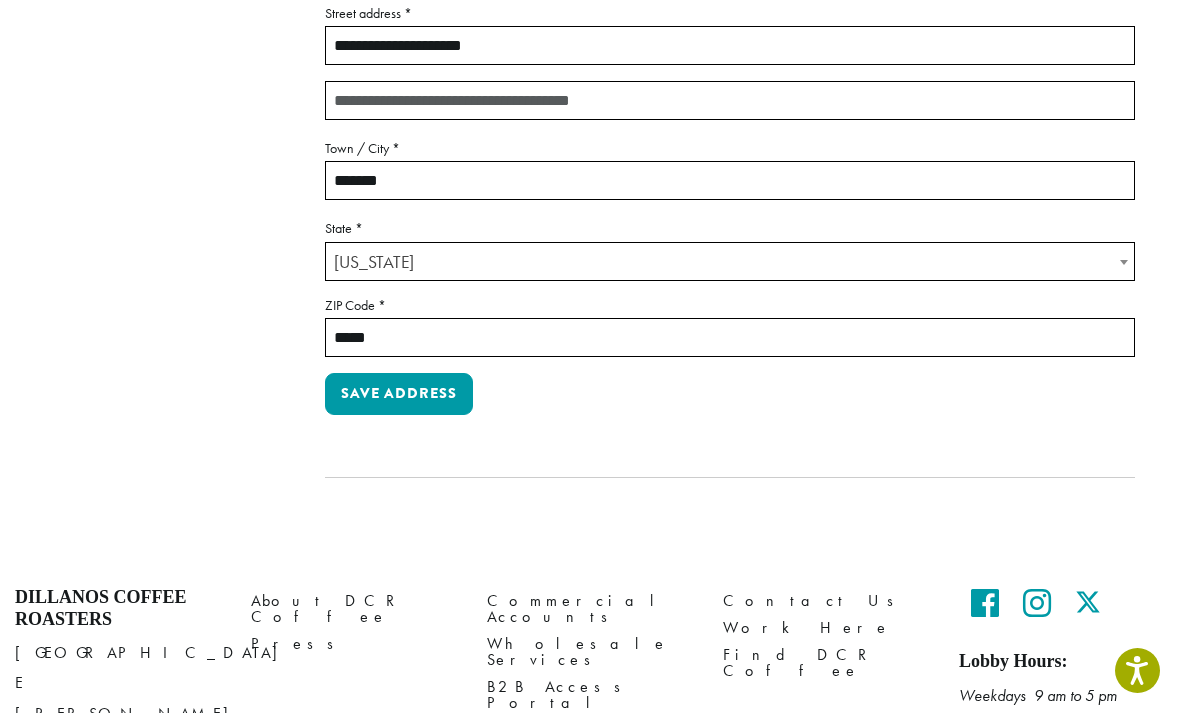 click on "*****" at bounding box center (730, 337) 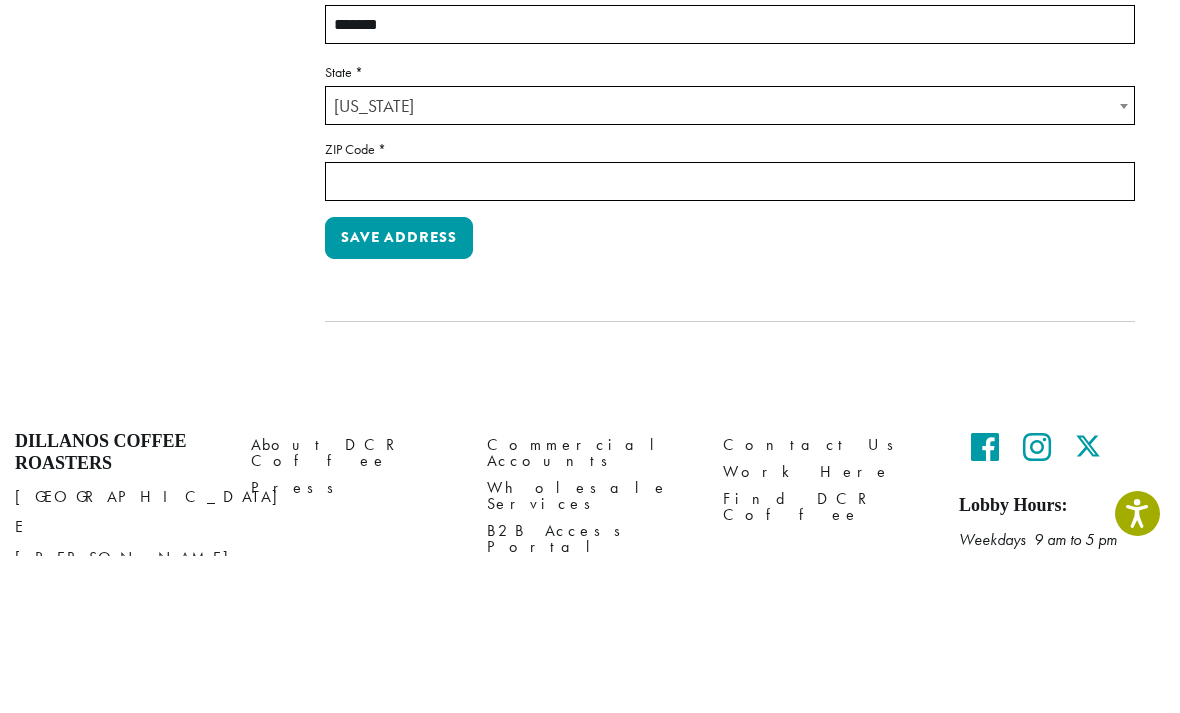 type on "**********" 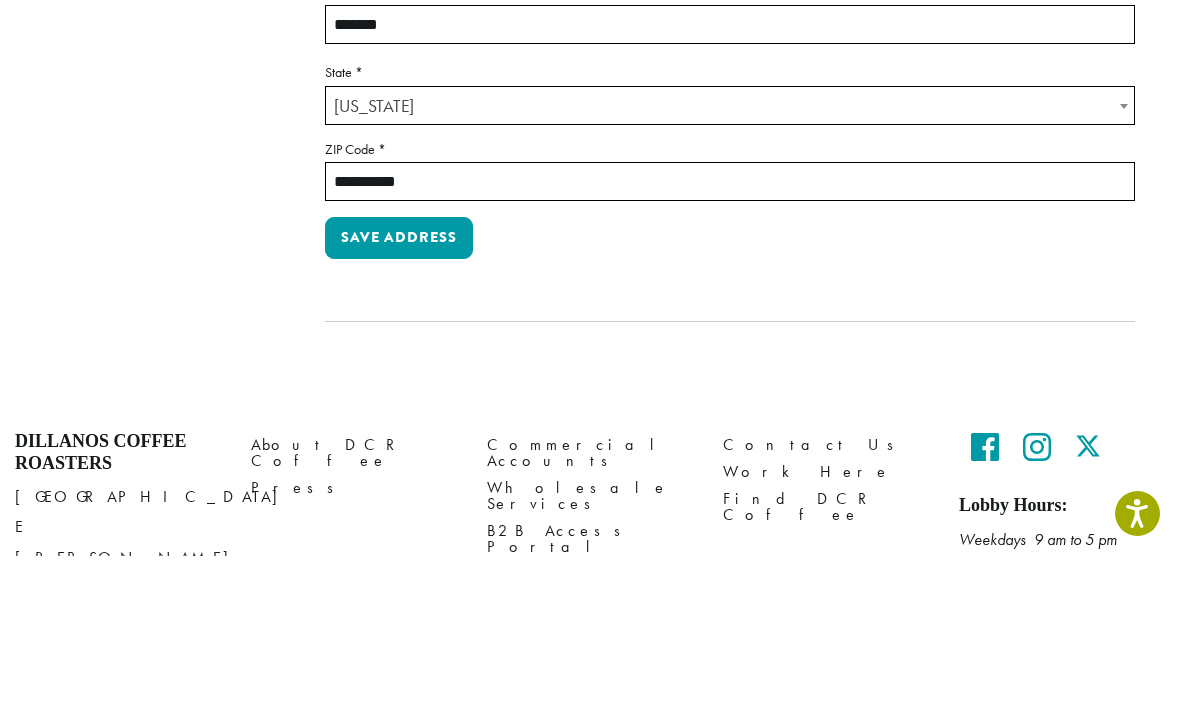 scroll, scrollTop: 799, scrollLeft: 0, axis: vertical 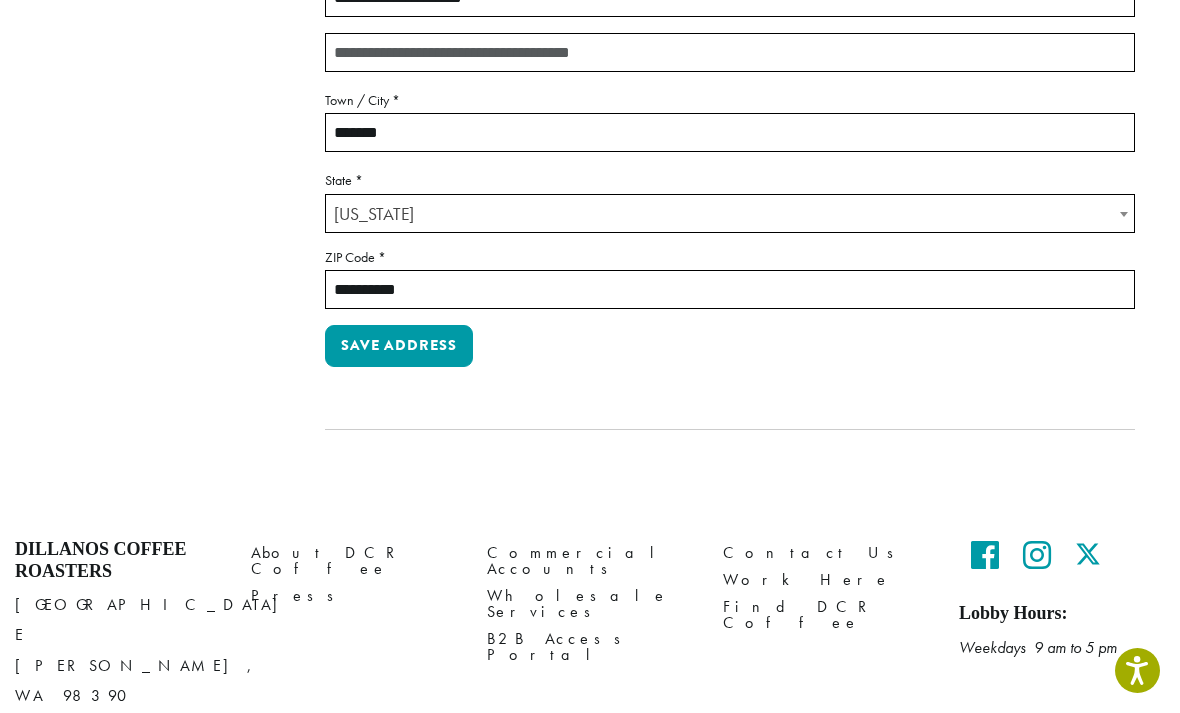 click on "Save address" at bounding box center [399, 346] 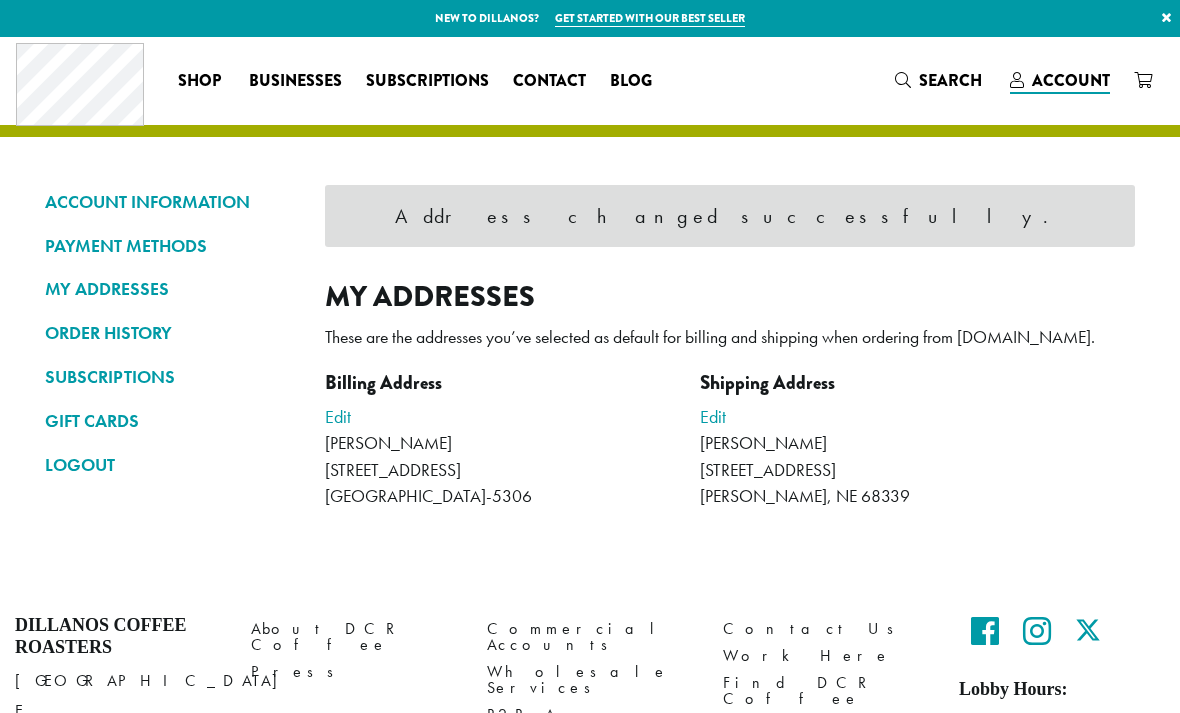 scroll, scrollTop: 0, scrollLeft: 0, axis: both 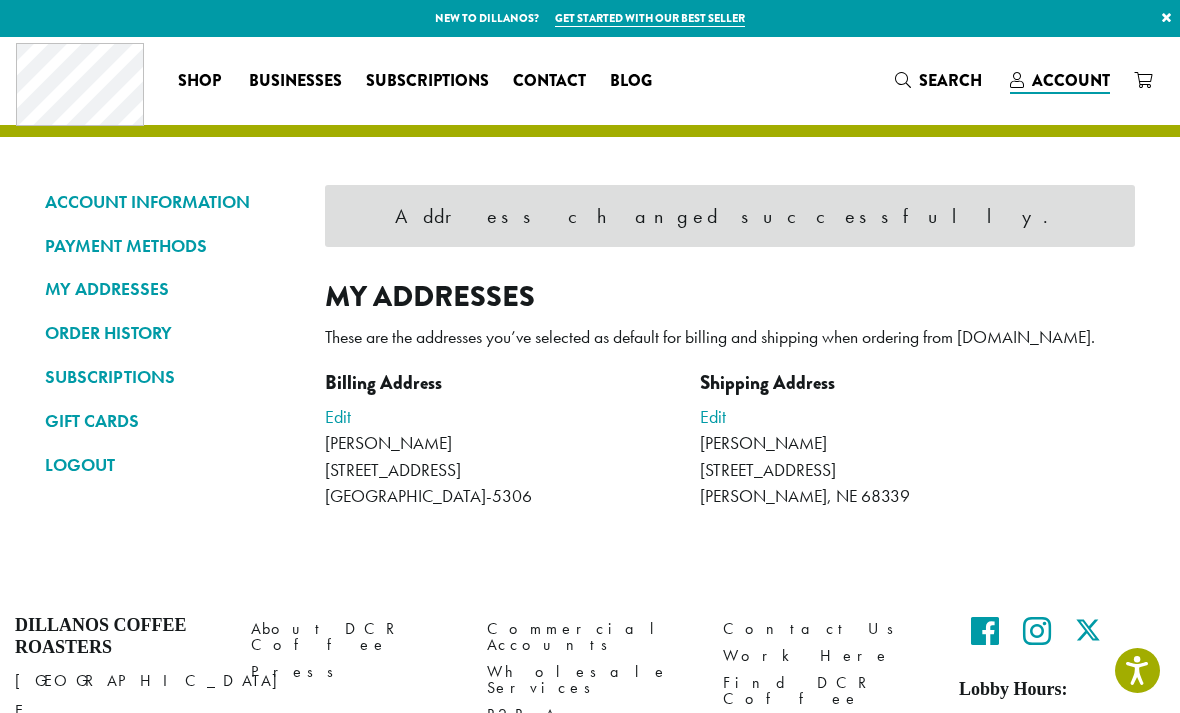 click on "Shipping Address
Edit" at bounding box center (887, 401) 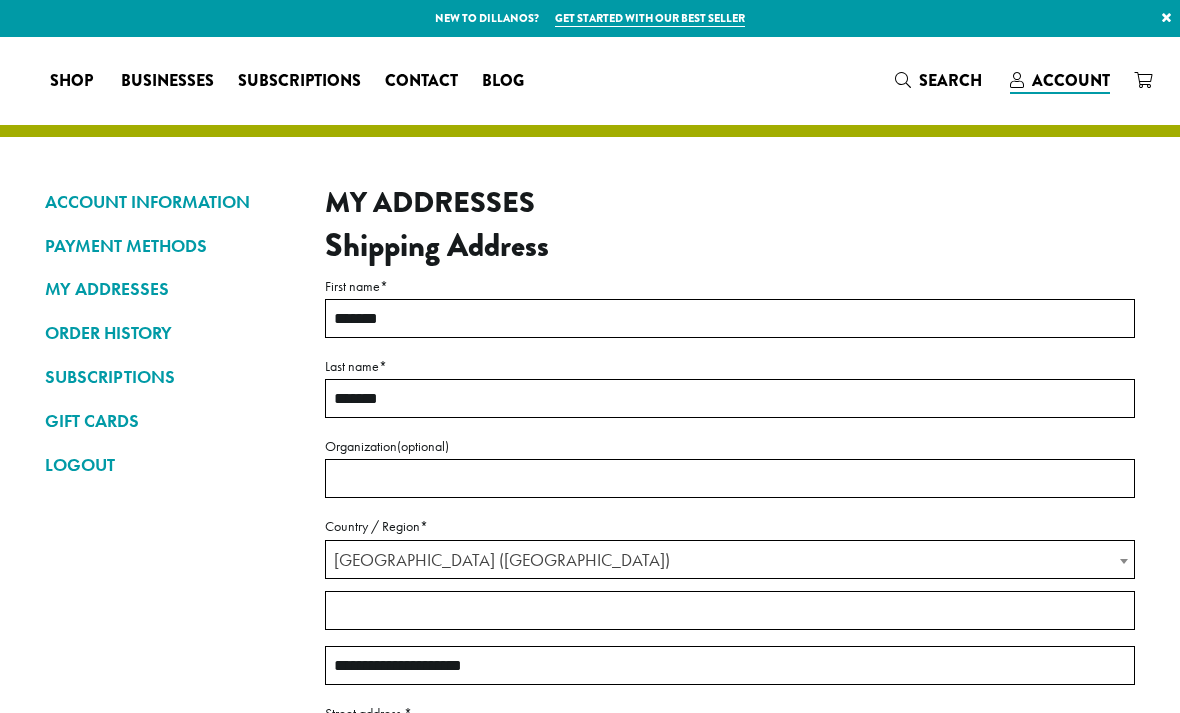 select on "**" 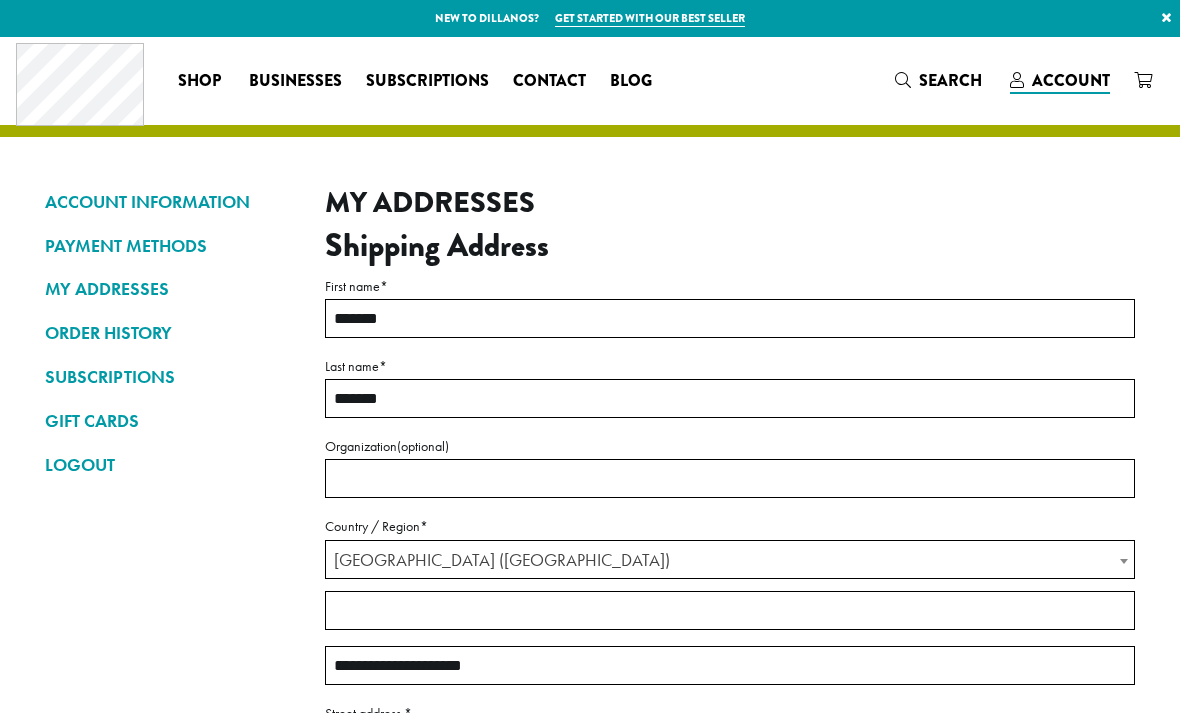scroll, scrollTop: 0, scrollLeft: 0, axis: both 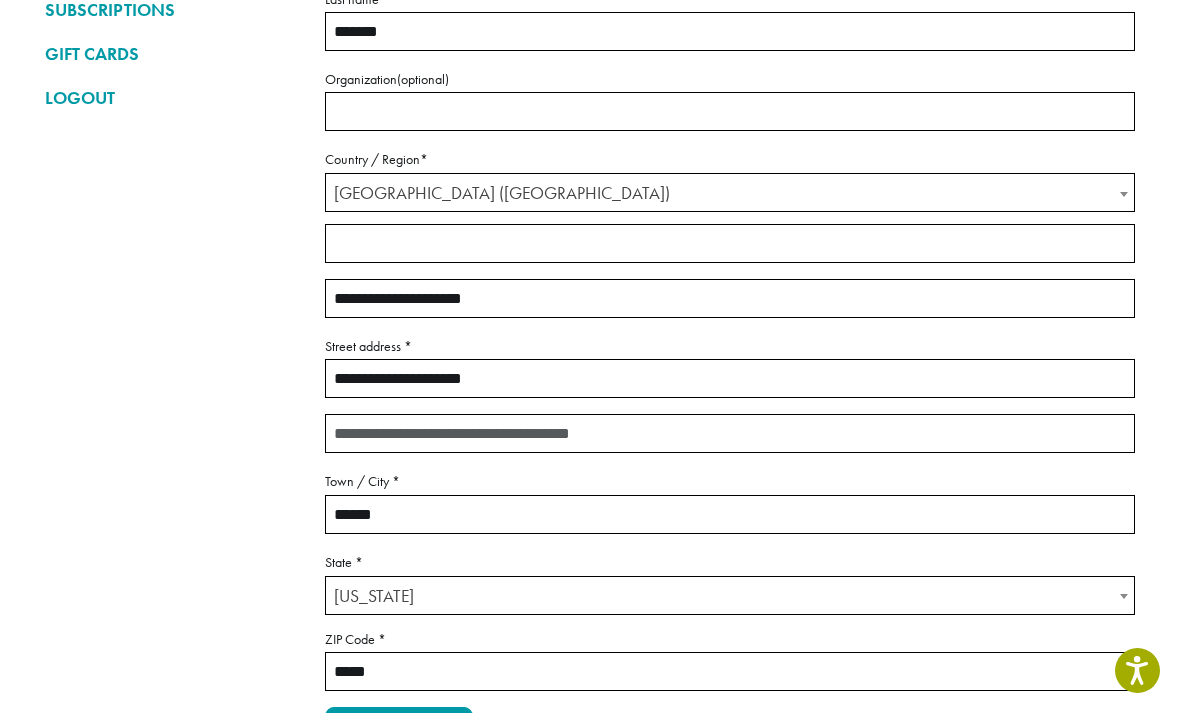 click on "**********" at bounding box center [730, 378] 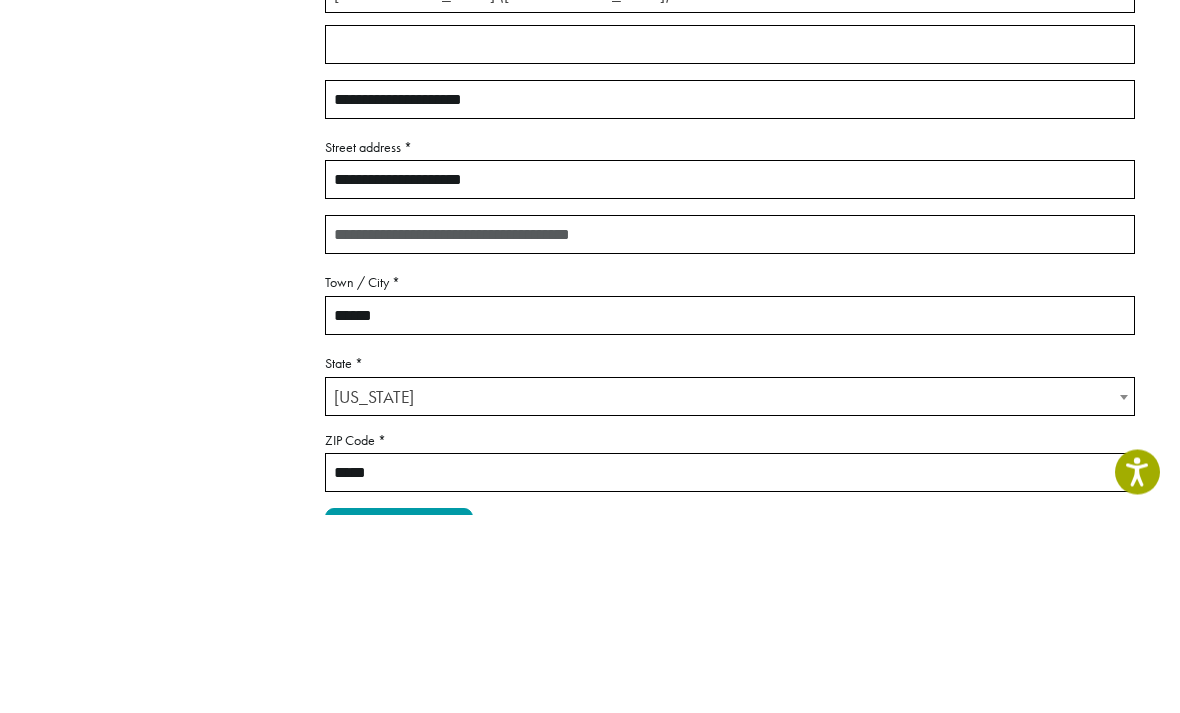type on "**********" 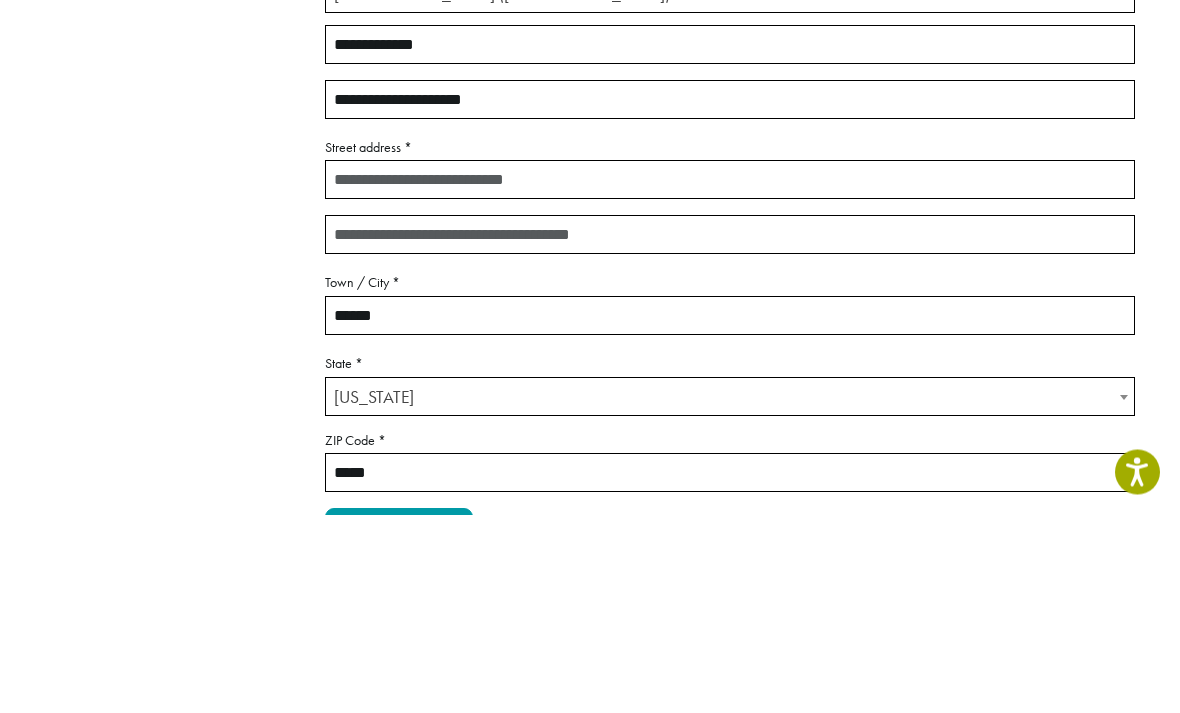 type on "**********" 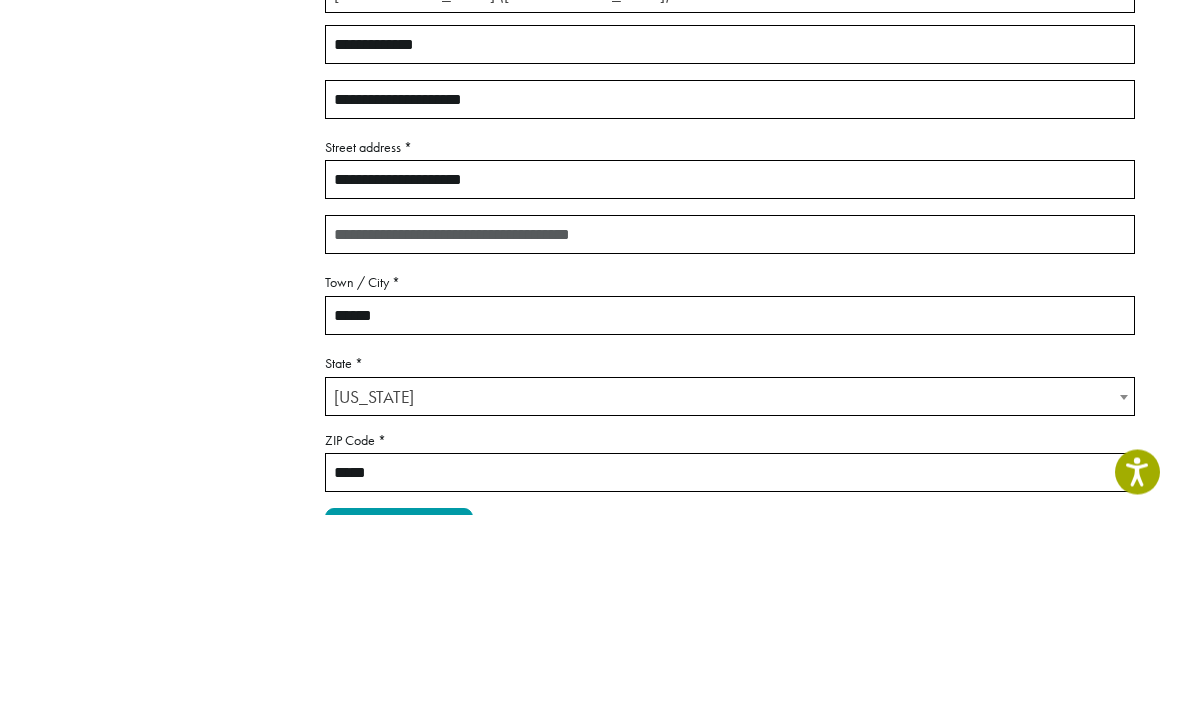 click on "******" at bounding box center (730, 514) 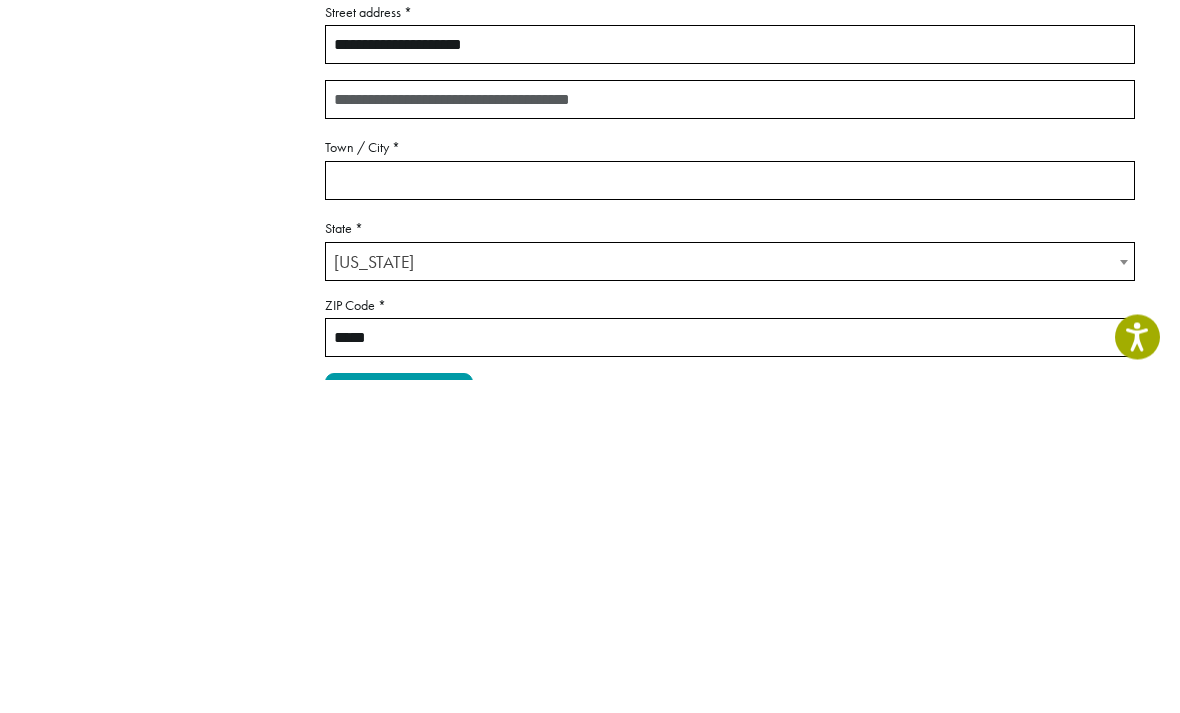 type on "*******" 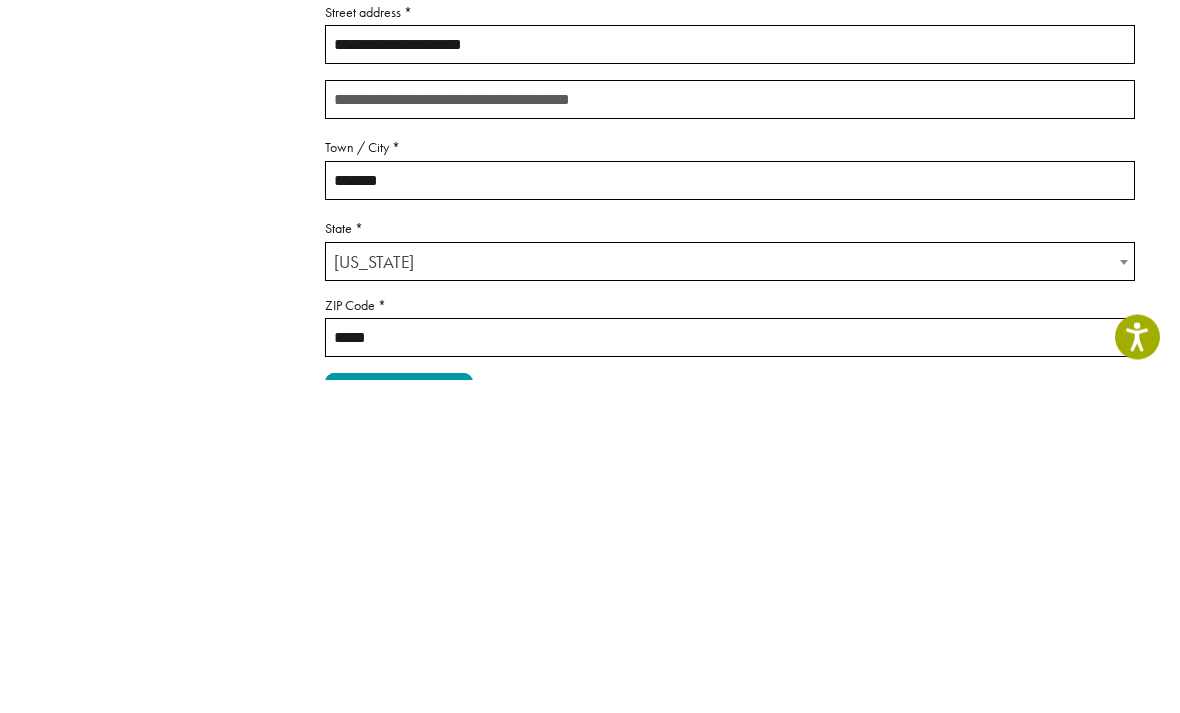 scroll, scrollTop: 701, scrollLeft: 0, axis: vertical 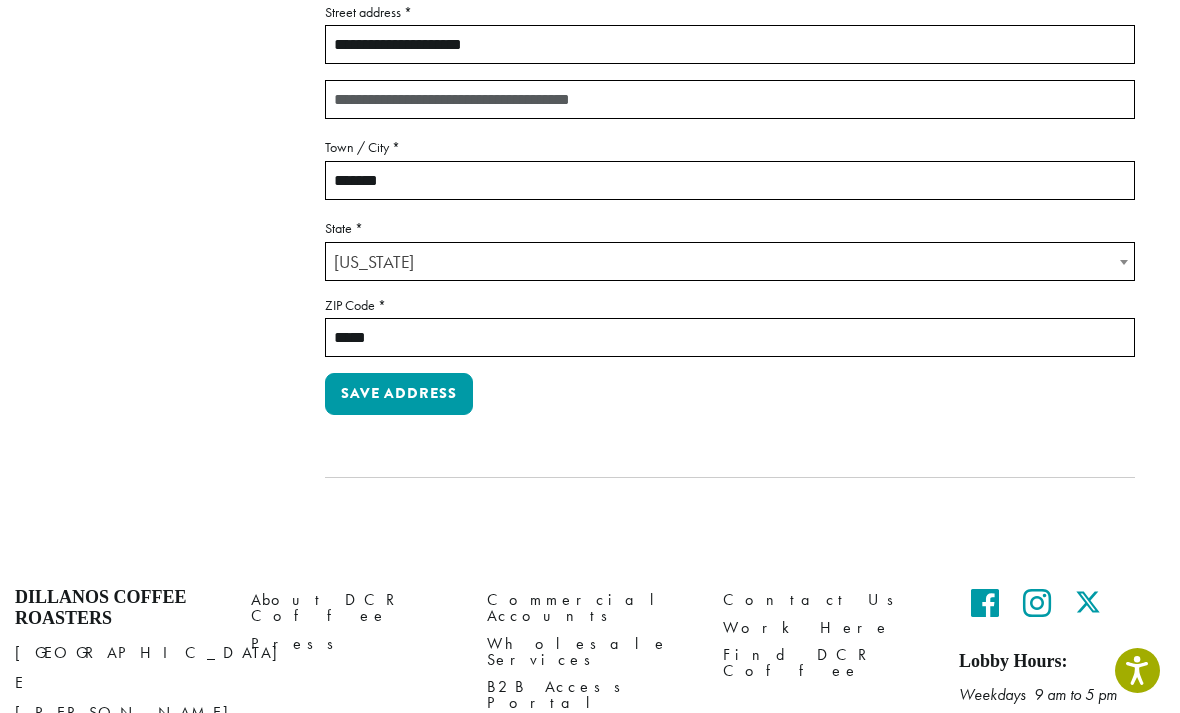 click on "Nebraska" at bounding box center (730, 262) 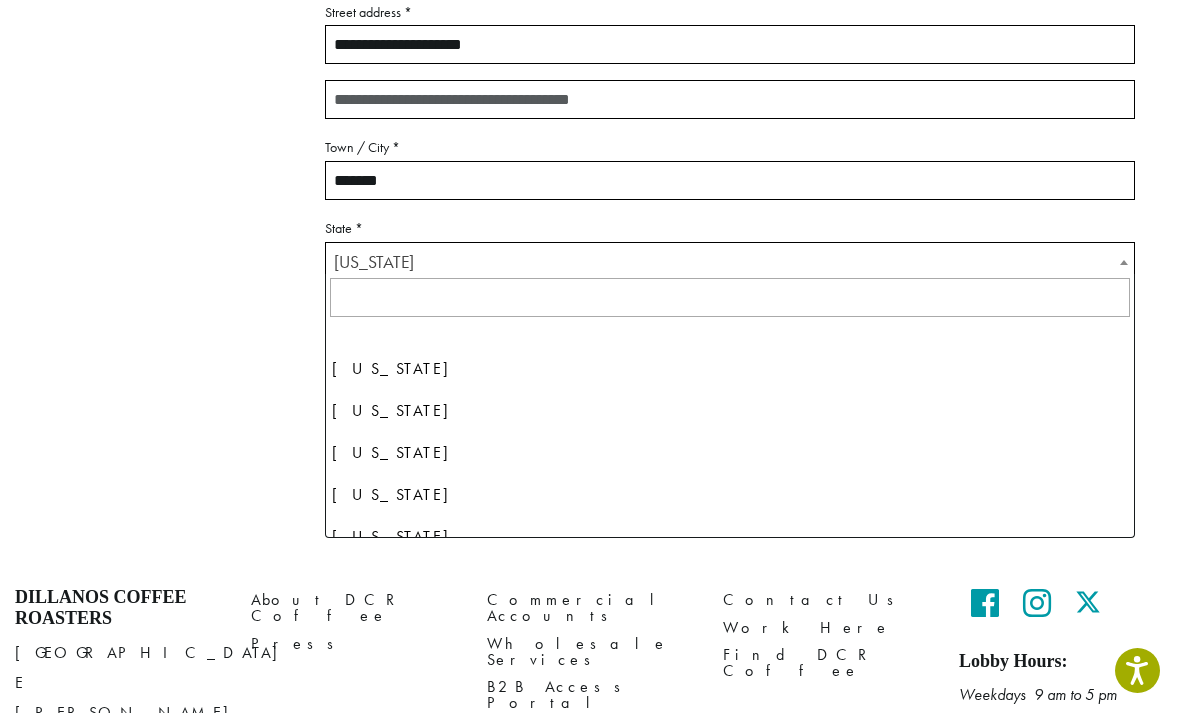 scroll, scrollTop: 1803, scrollLeft: 0, axis: vertical 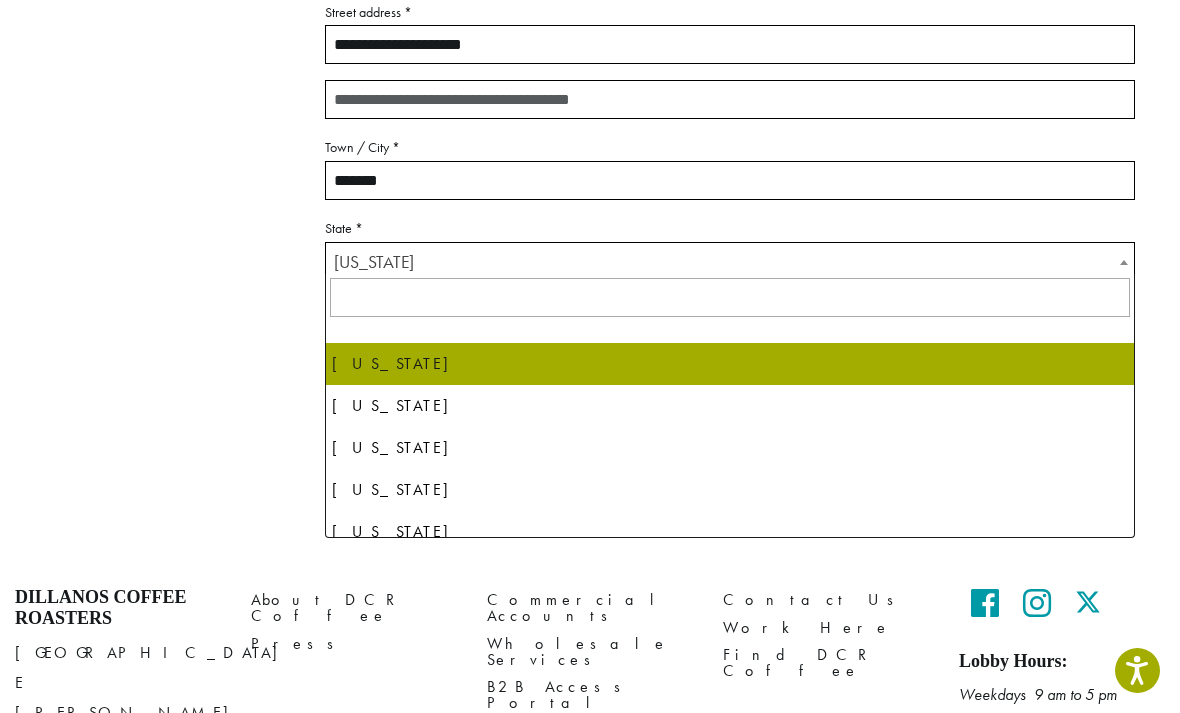 select on "**" 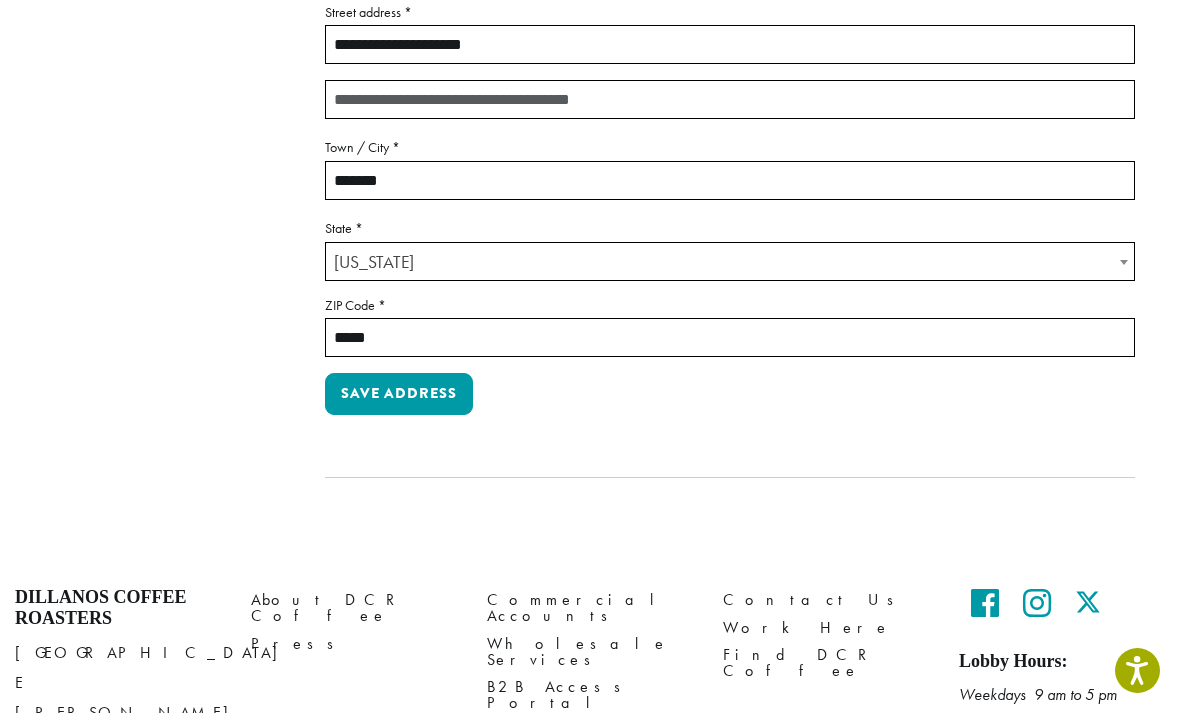 click on "*****" at bounding box center [730, 337] 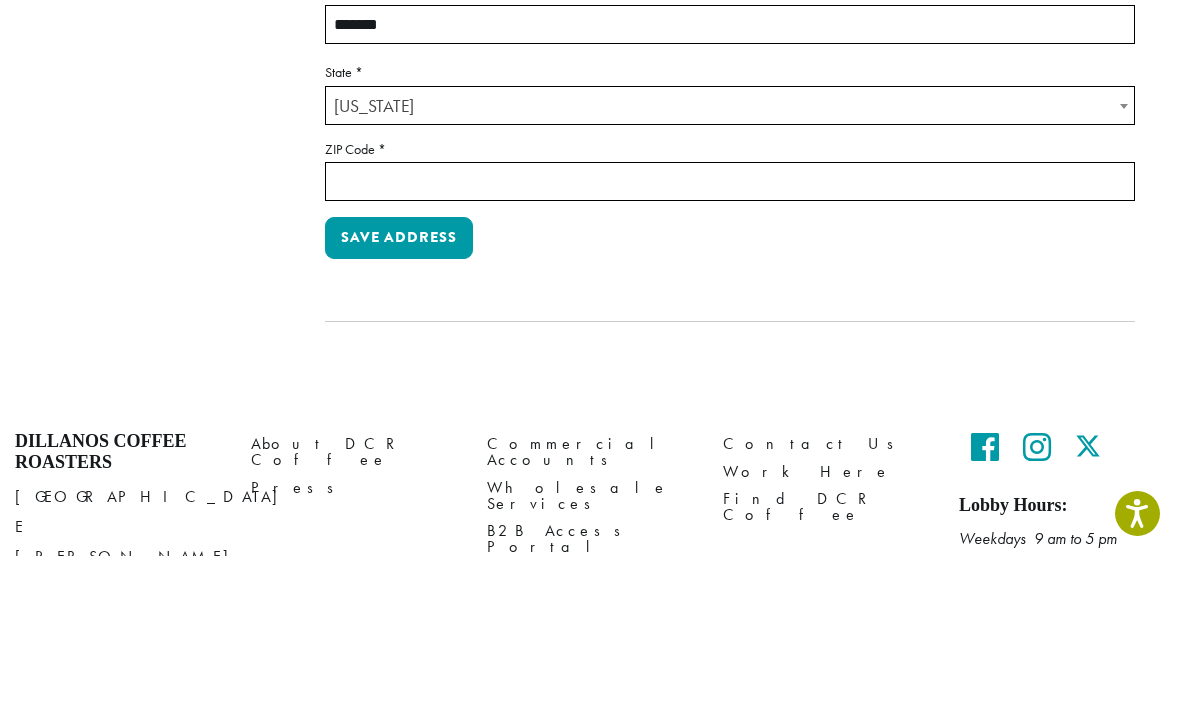 type on "**********" 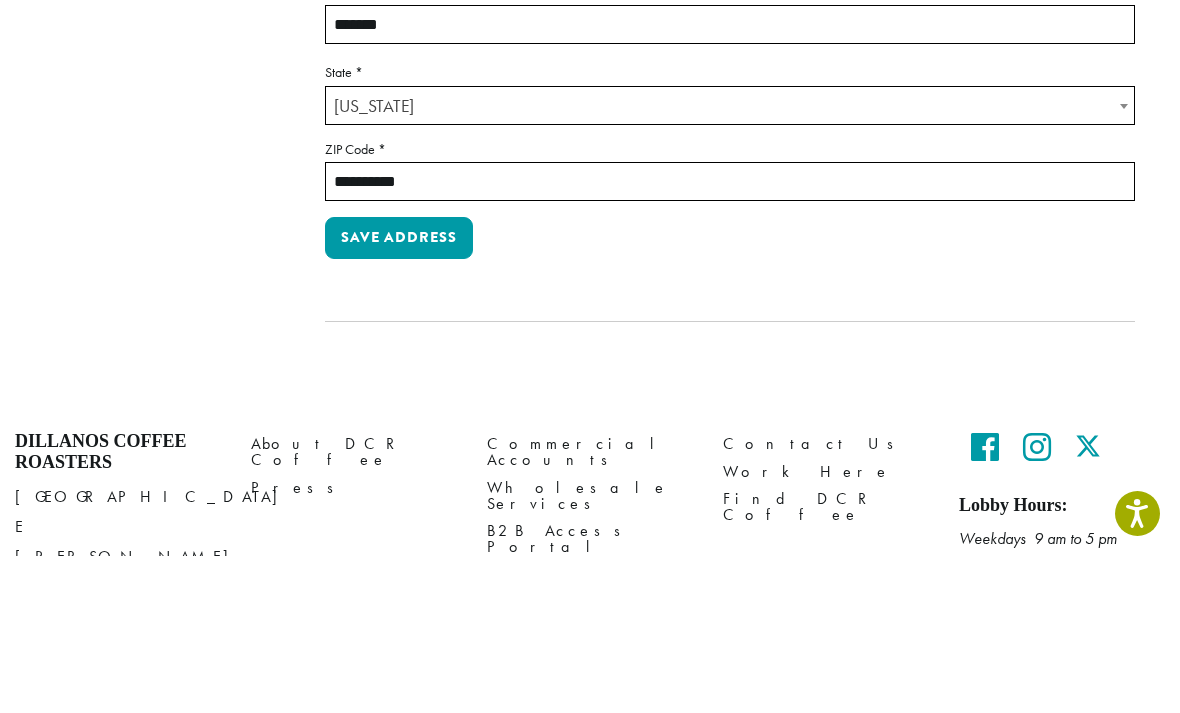 scroll, scrollTop: 749, scrollLeft: 0, axis: vertical 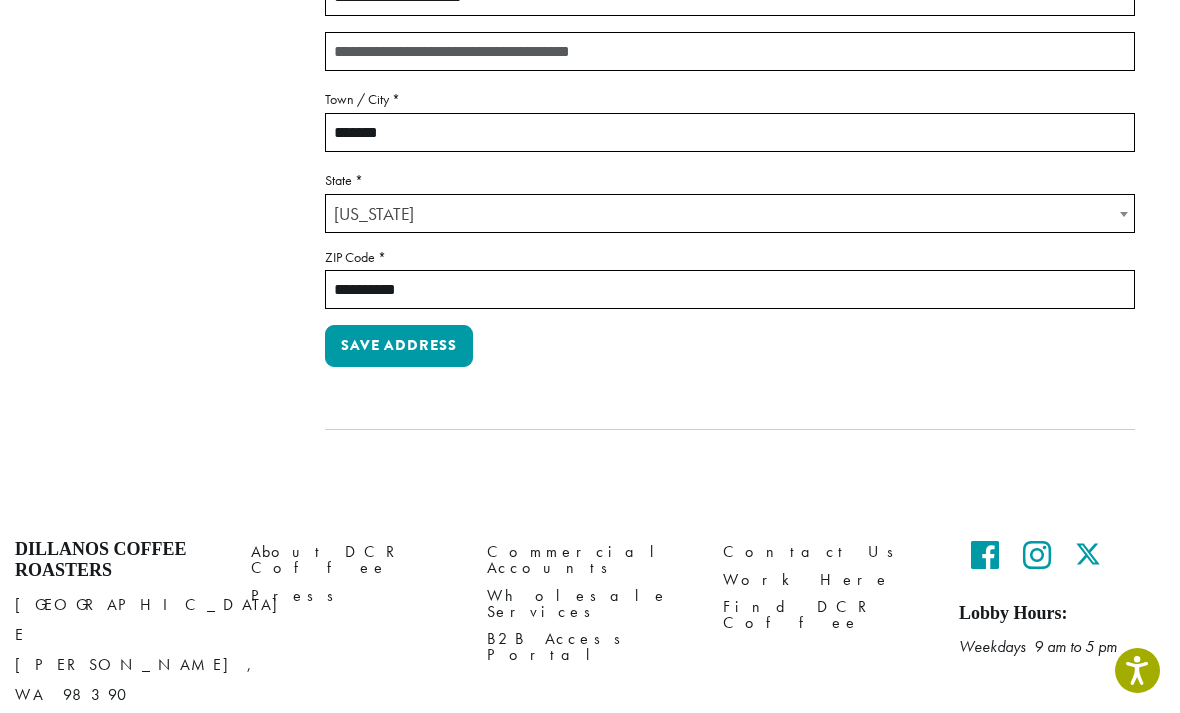 click on "Save address" at bounding box center (399, 346) 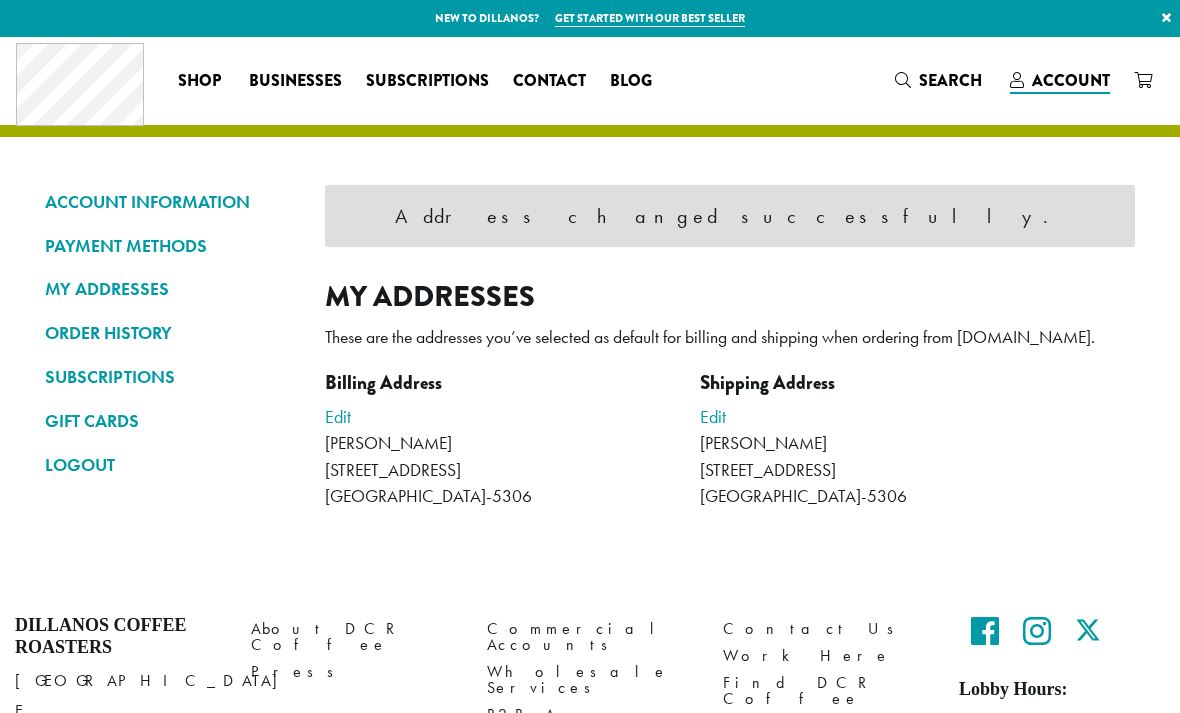 scroll, scrollTop: 0, scrollLeft: 0, axis: both 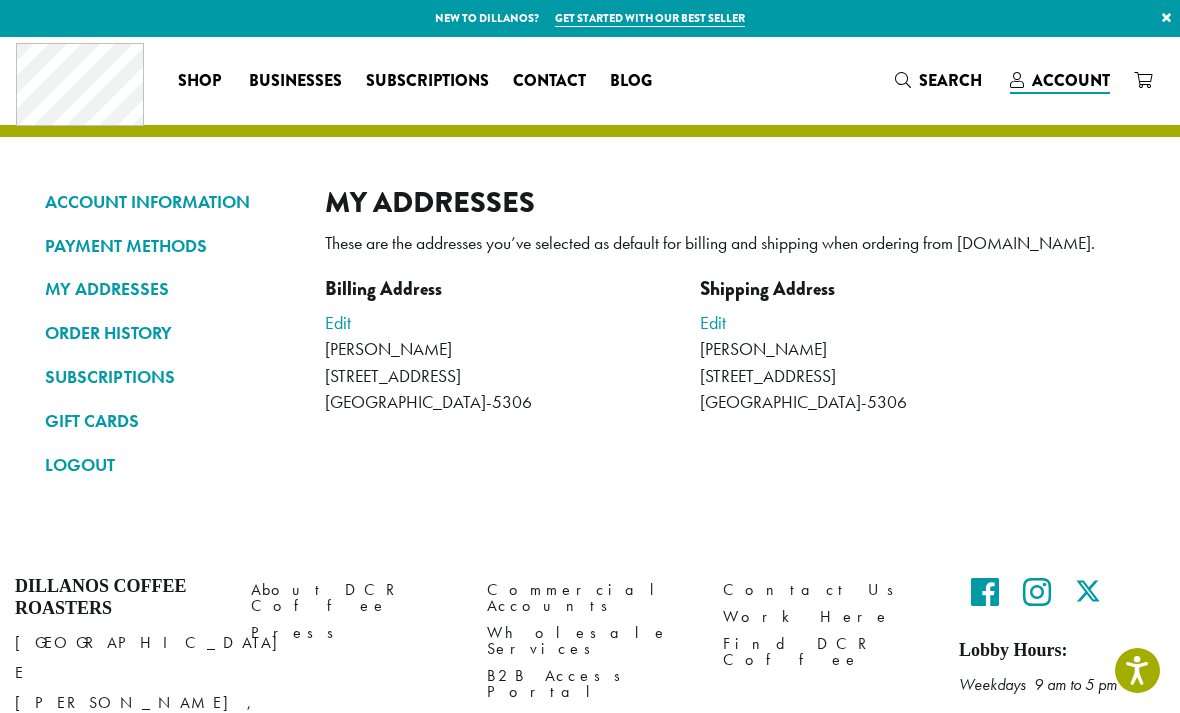 click on "ORDER HISTORY" at bounding box center (170, 333) 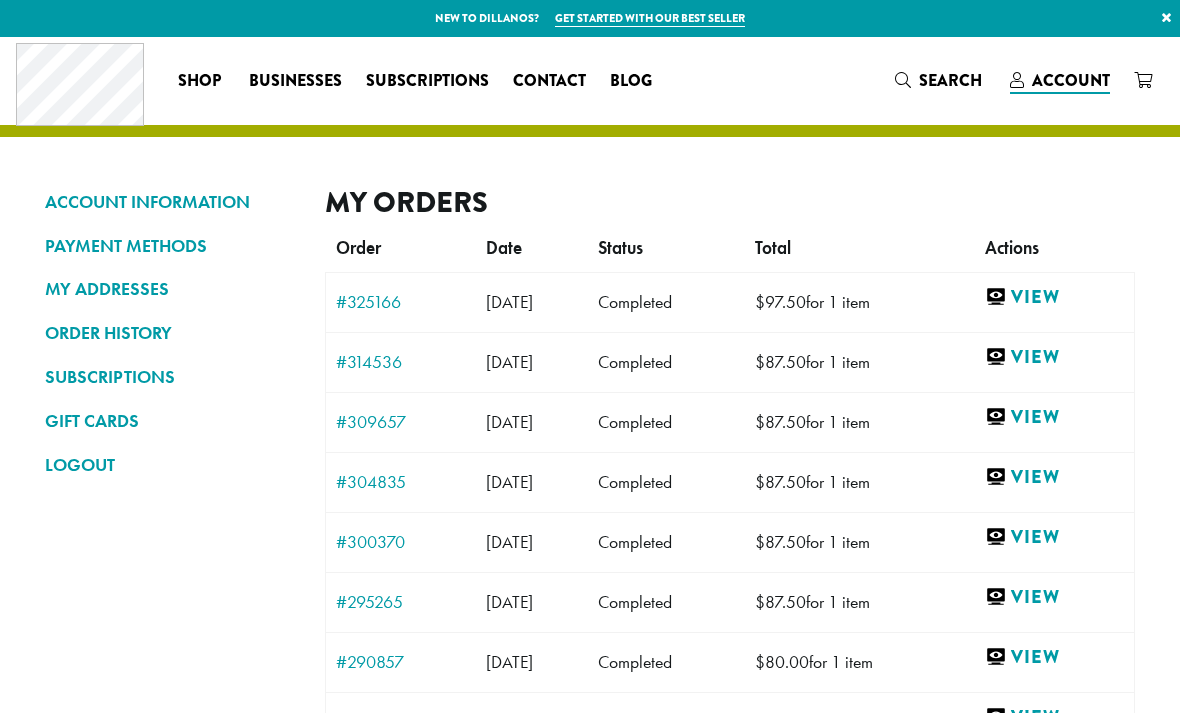 scroll, scrollTop: 0, scrollLeft: 0, axis: both 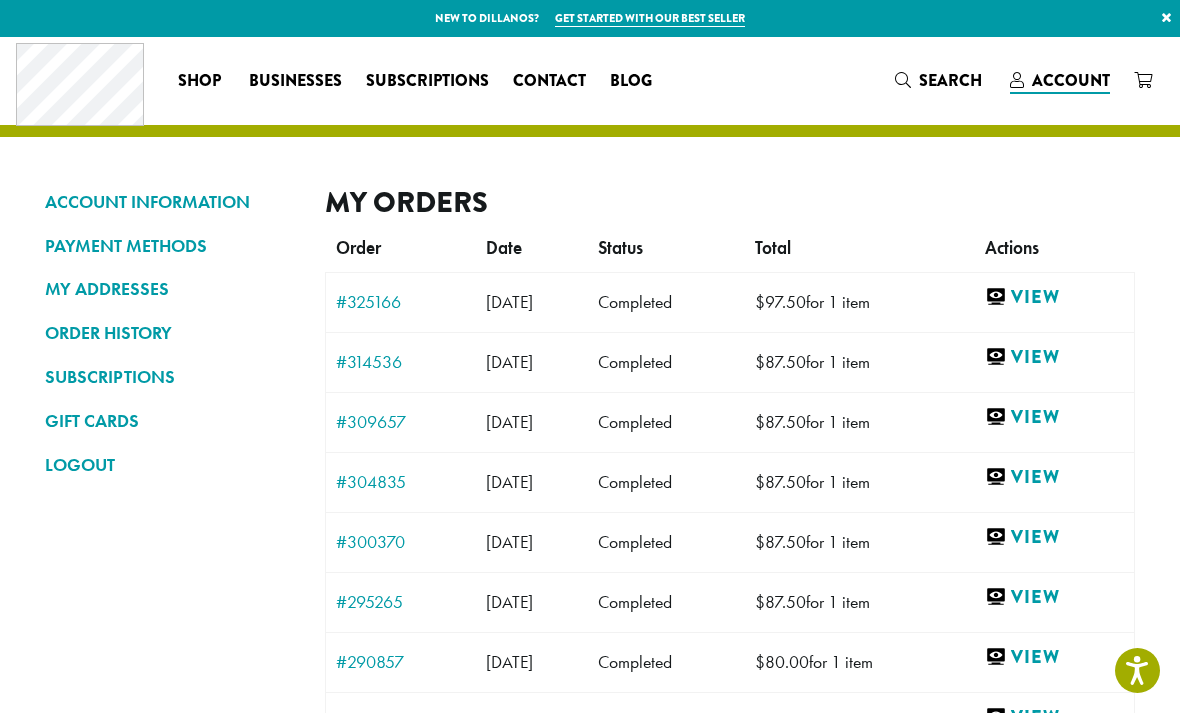 click on "View" at bounding box center [1054, 297] 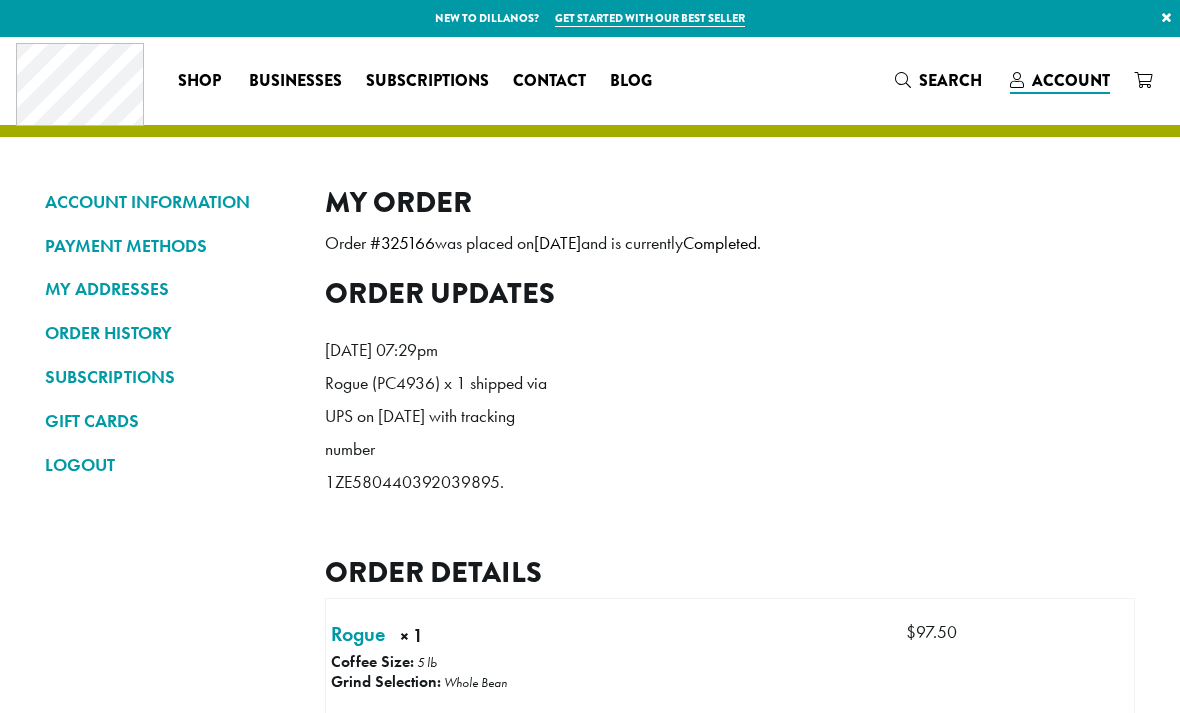 scroll, scrollTop: 0, scrollLeft: 0, axis: both 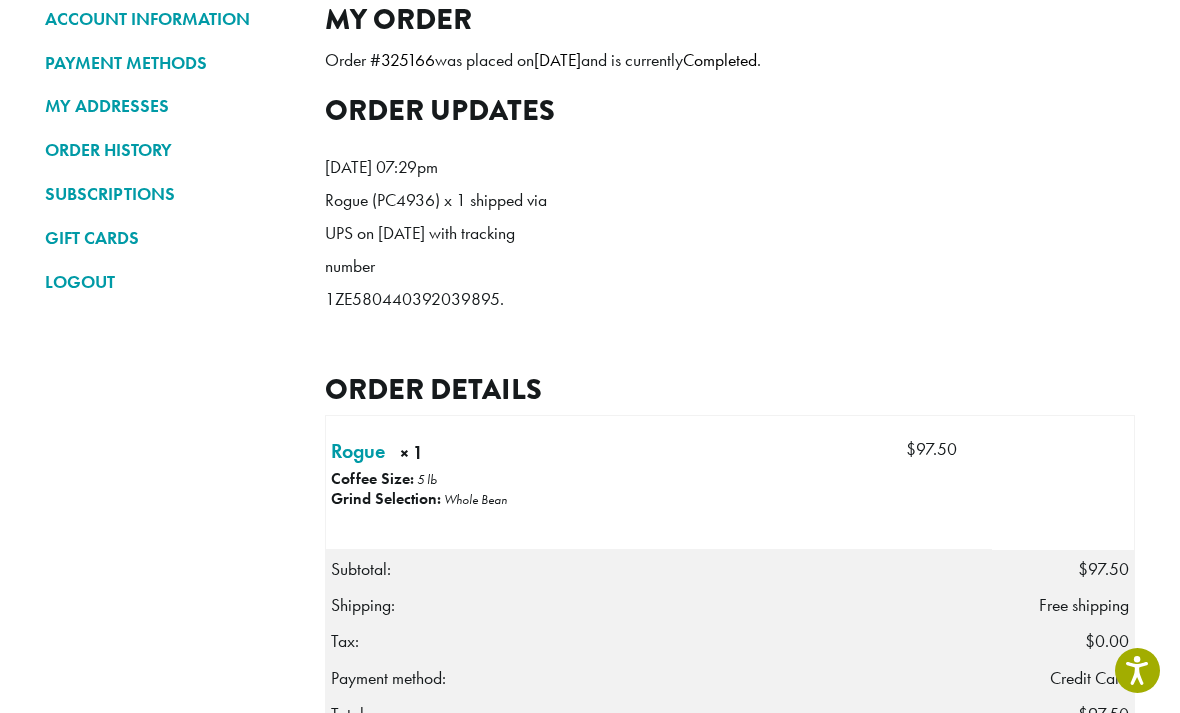 click on "Rogue  × 1" at bounding box center (358, 451) 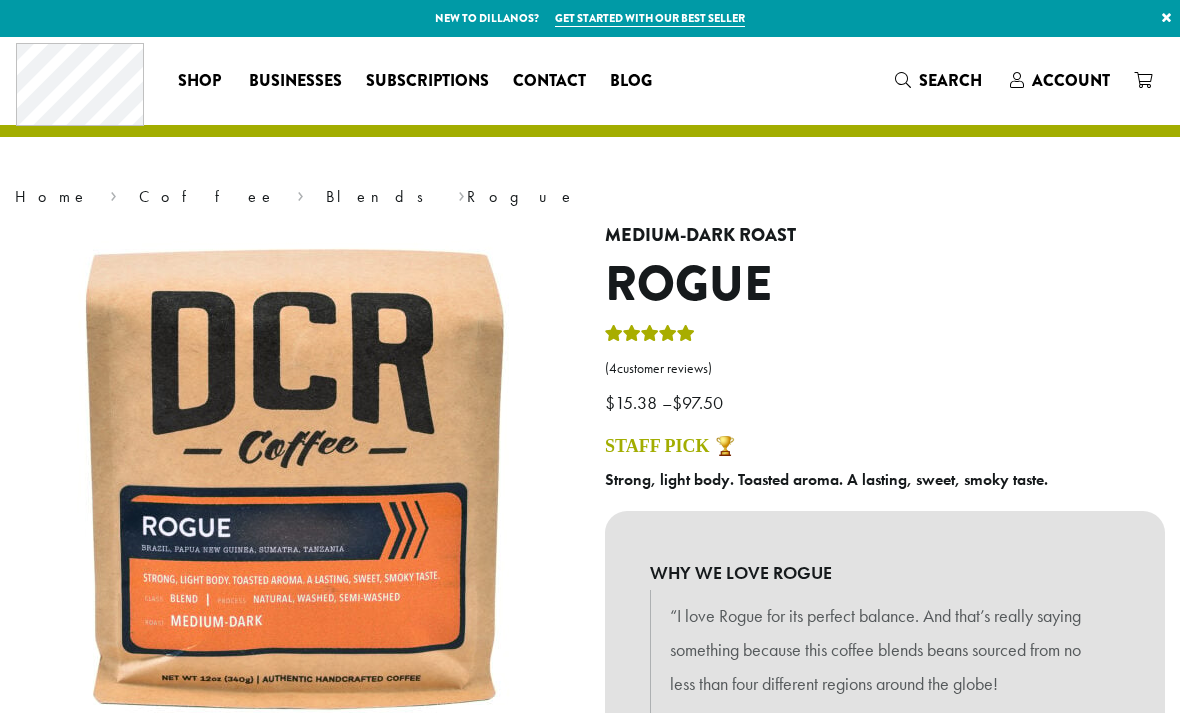 scroll, scrollTop: 0, scrollLeft: 0, axis: both 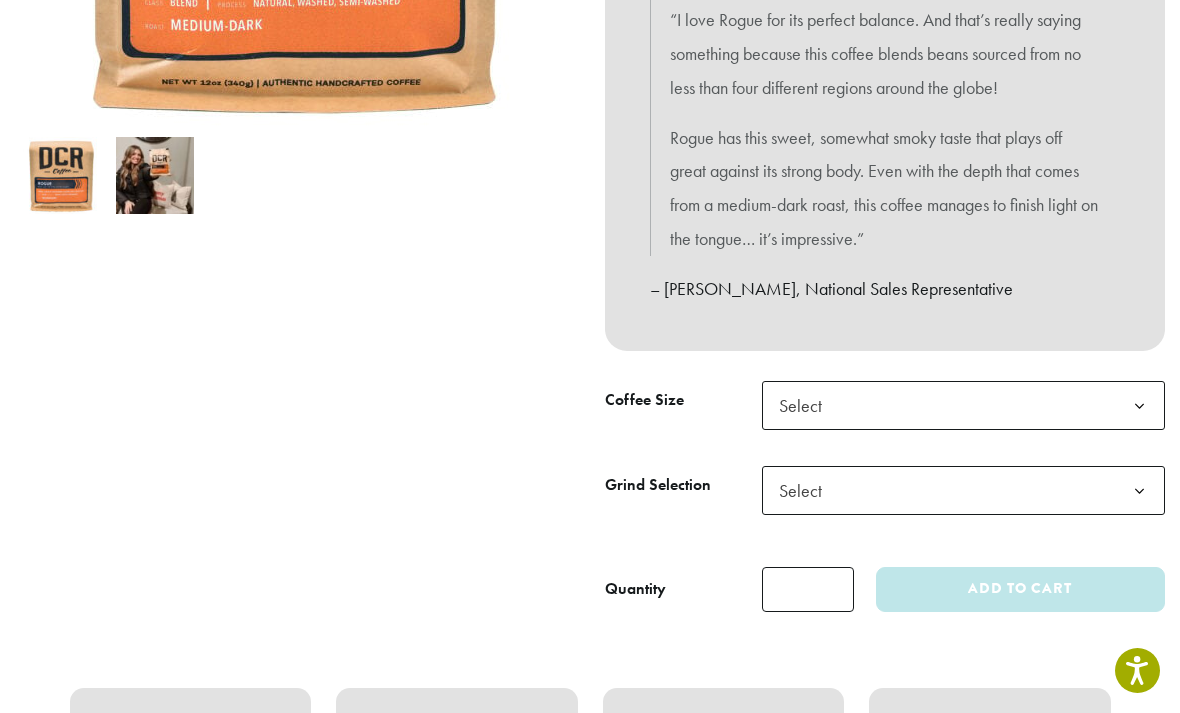 click on "Select" 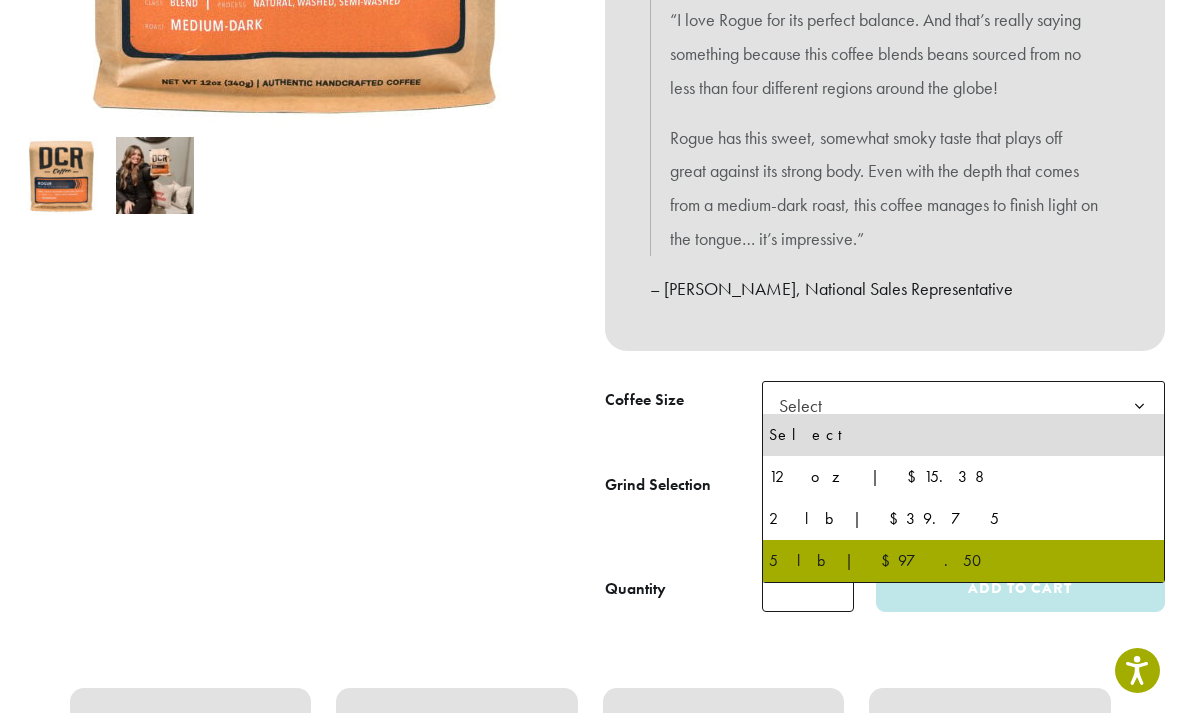 select on "**********" 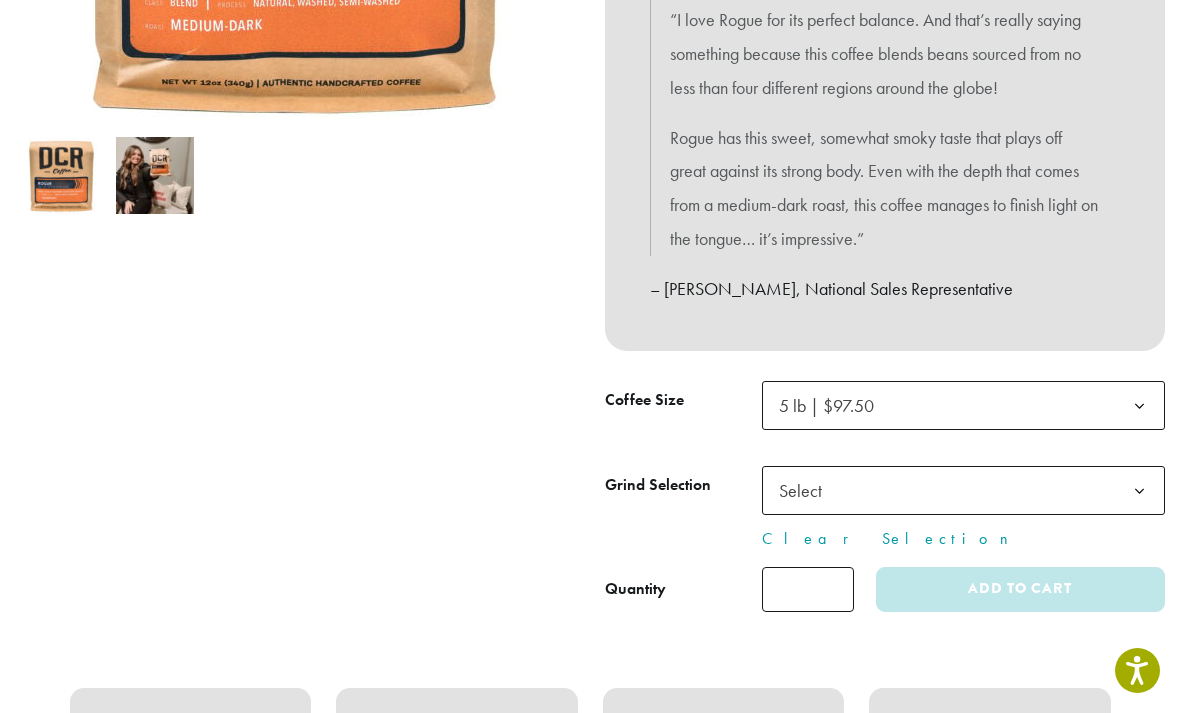 click on "Select" 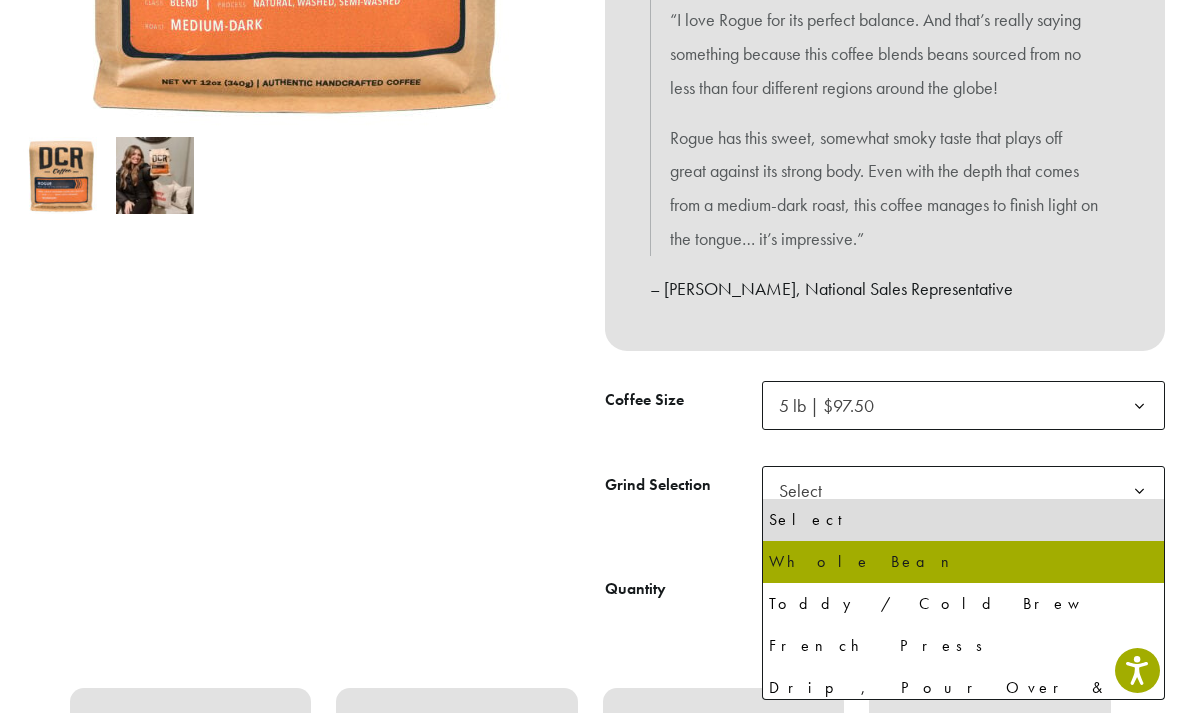 select on "**********" 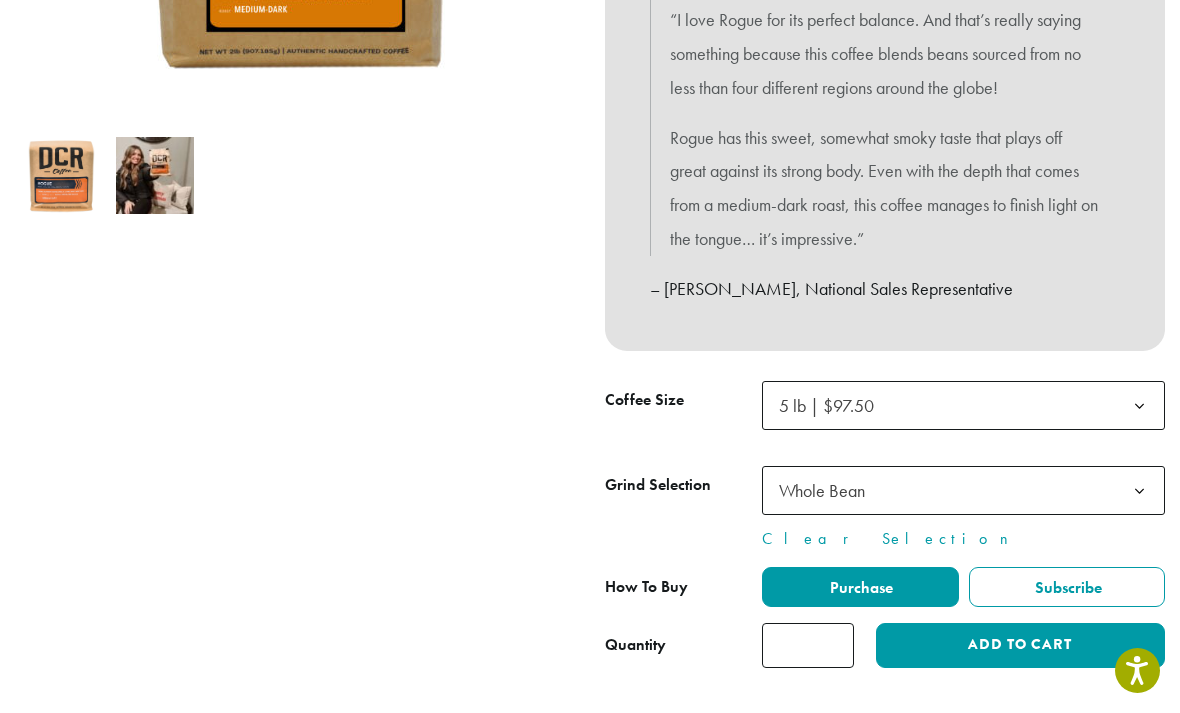 click on "Add to cart" 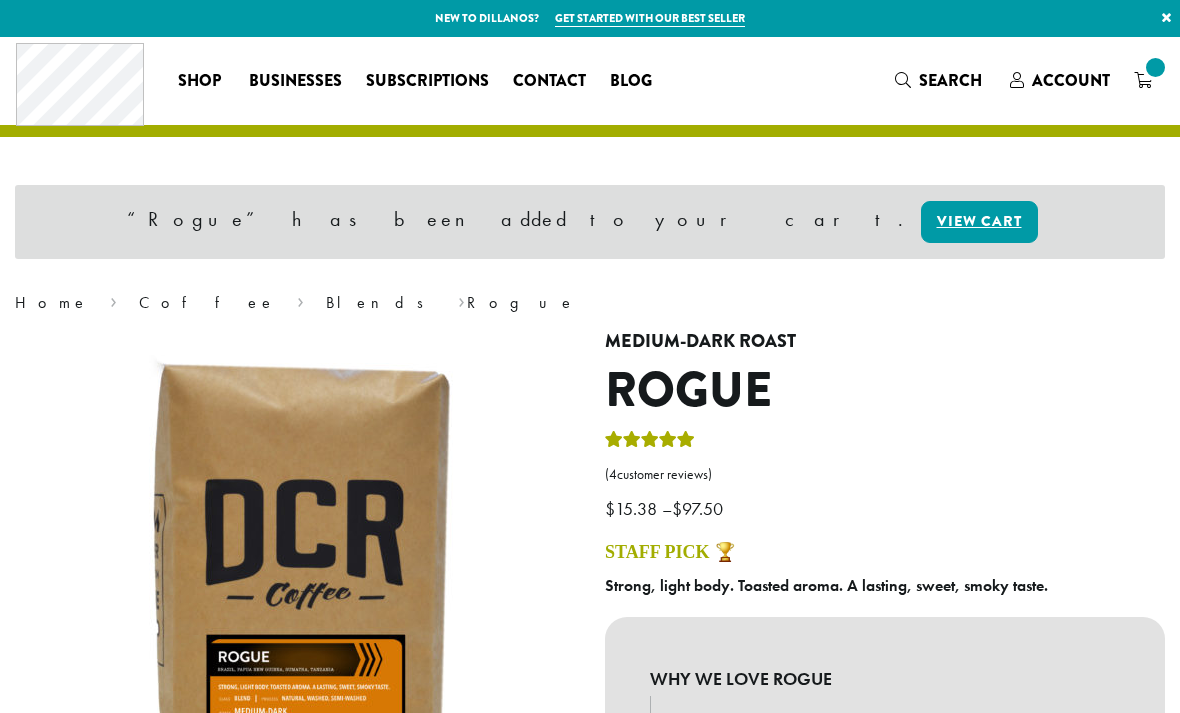 scroll, scrollTop: 0, scrollLeft: 0, axis: both 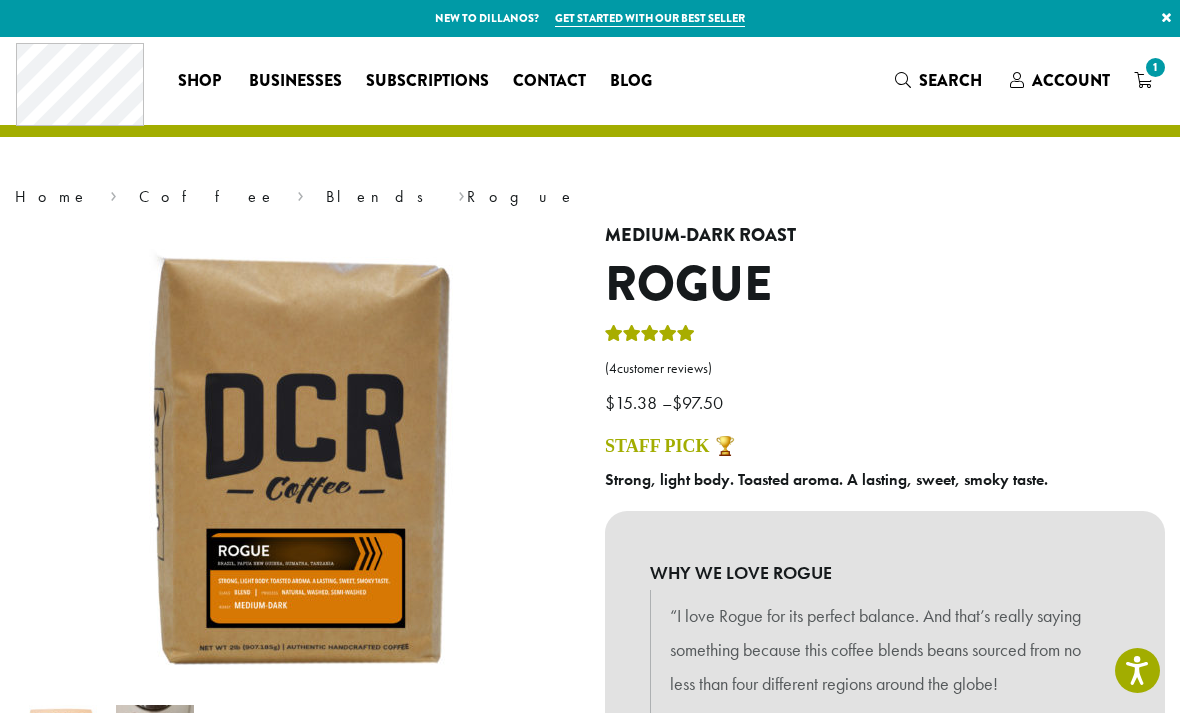 click on "1" at bounding box center [1143, 80] 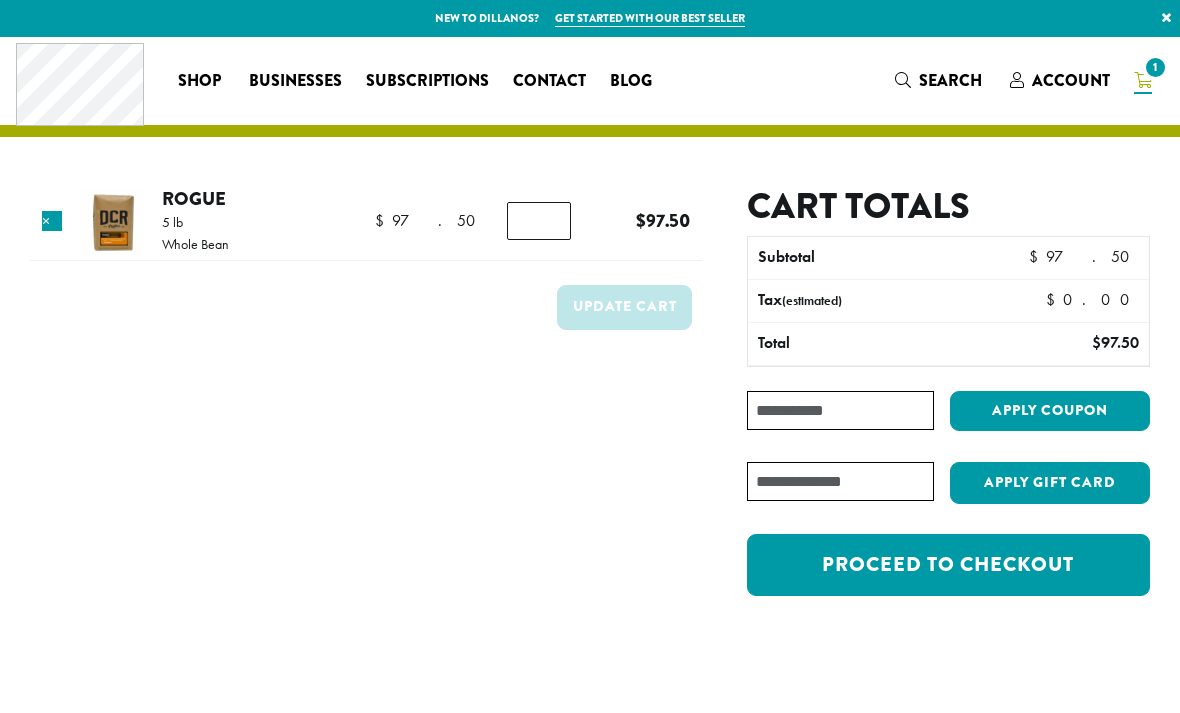 scroll, scrollTop: 0, scrollLeft: 0, axis: both 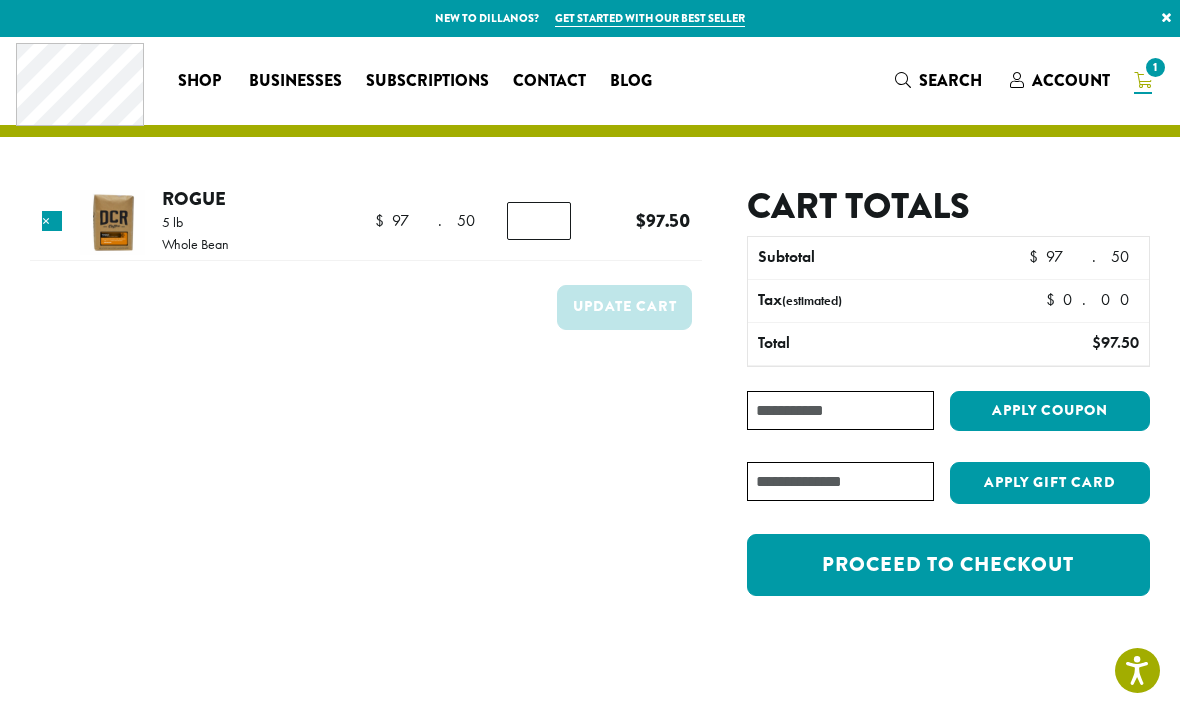 click on "Proceed to checkout" at bounding box center [948, 565] 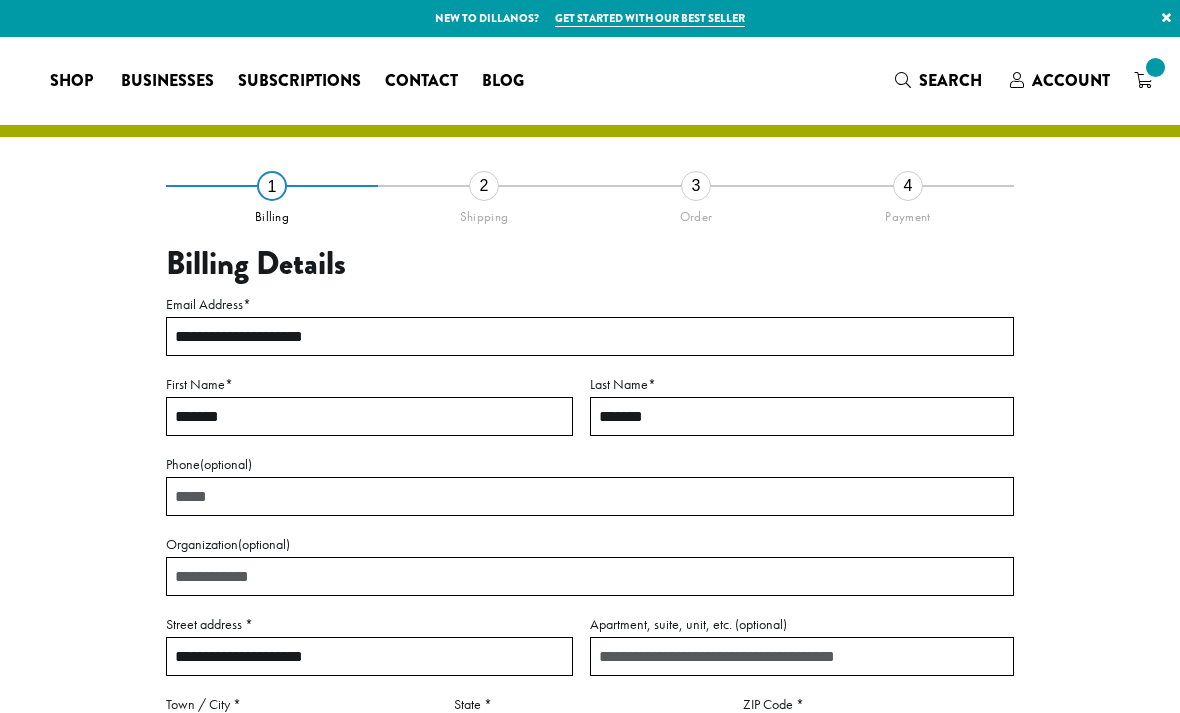 select on "**" 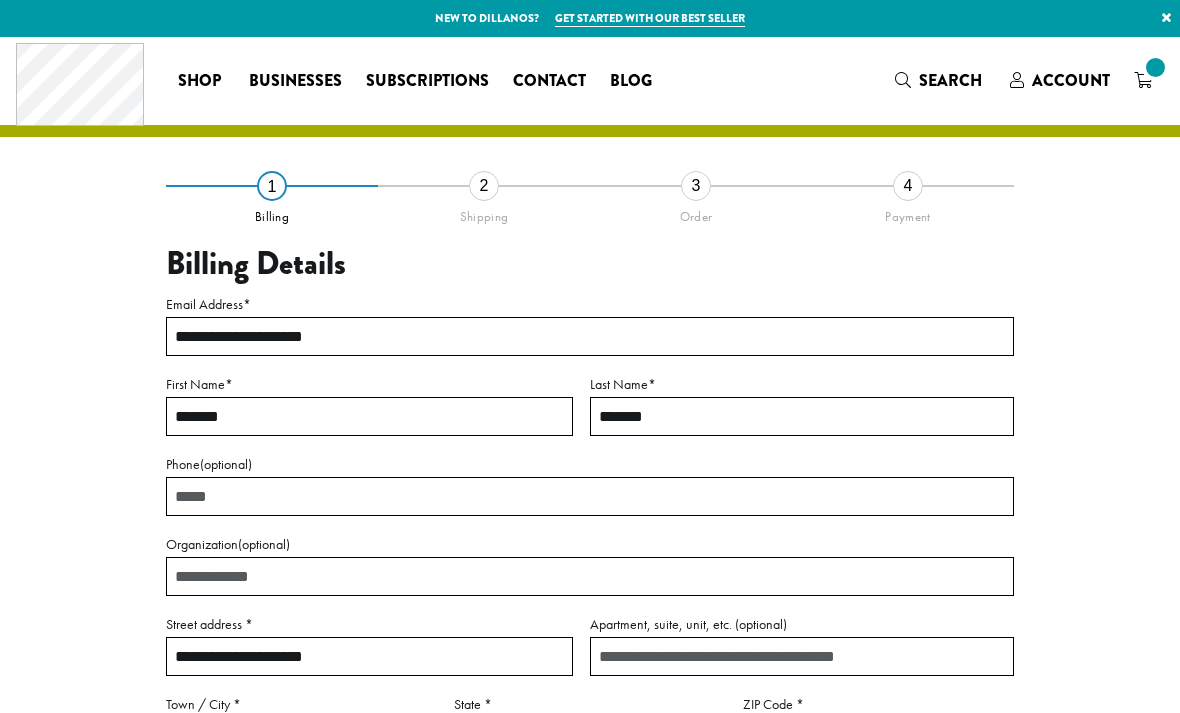 scroll, scrollTop: 0, scrollLeft: 0, axis: both 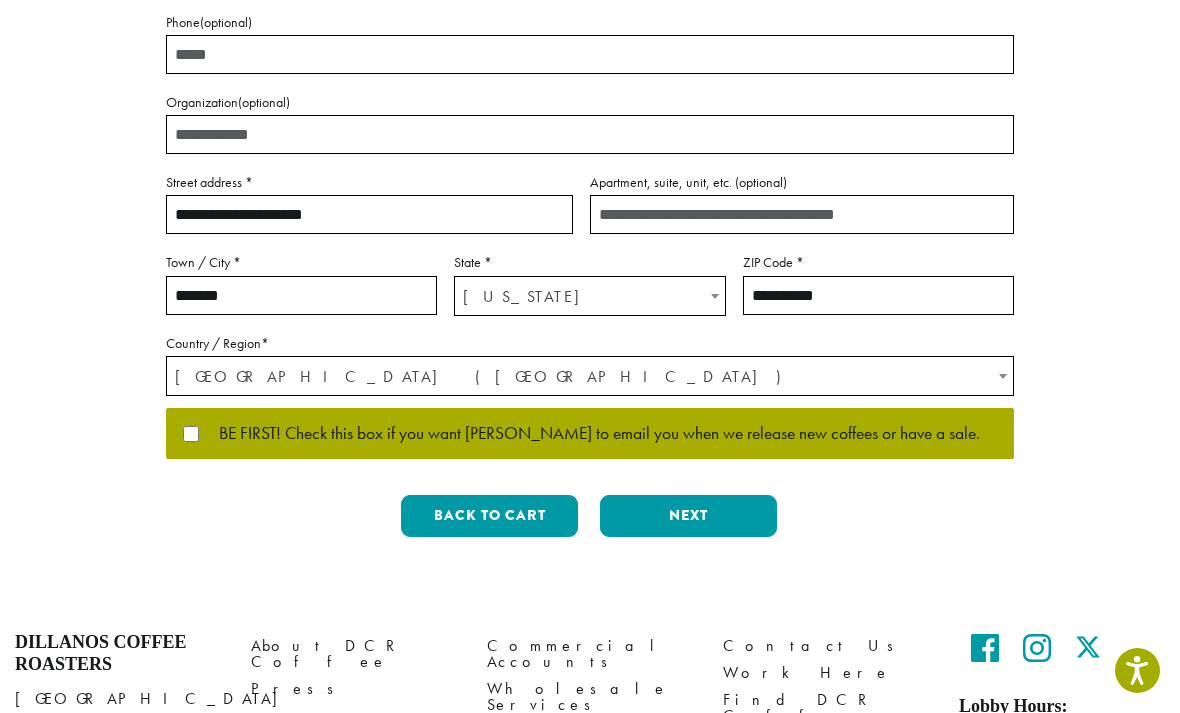 click on "Next" at bounding box center [688, 516] 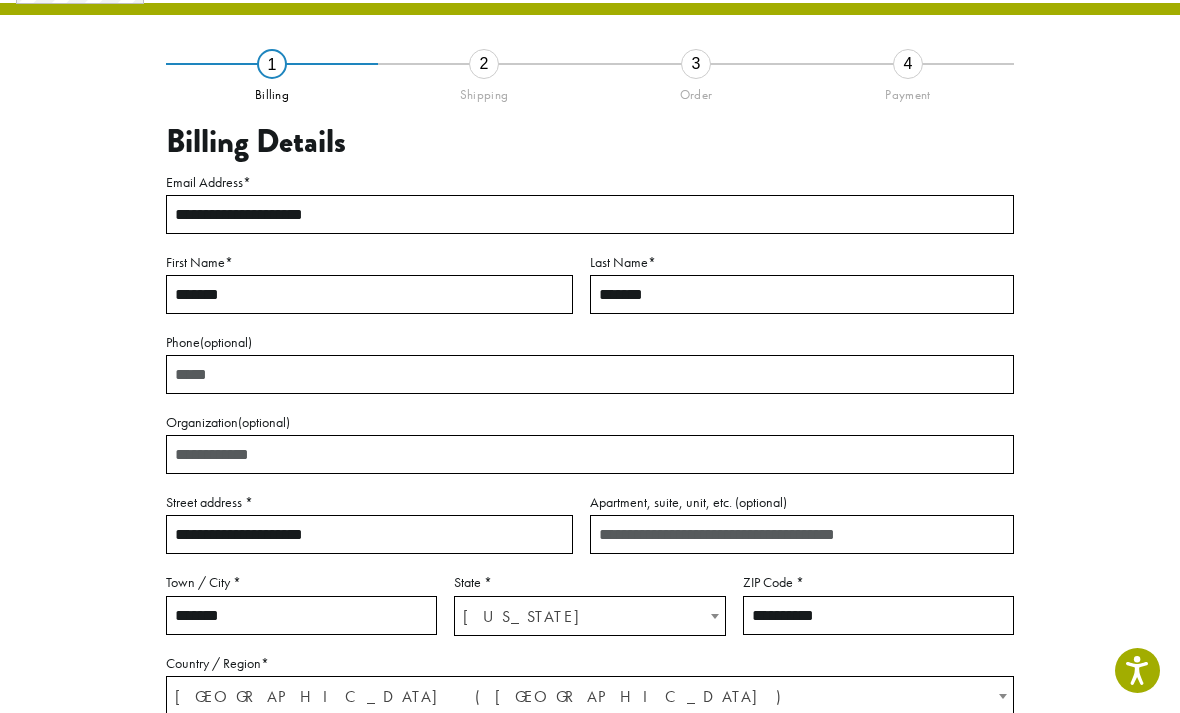 scroll, scrollTop: 83, scrollLeft: 0, axis: vertical 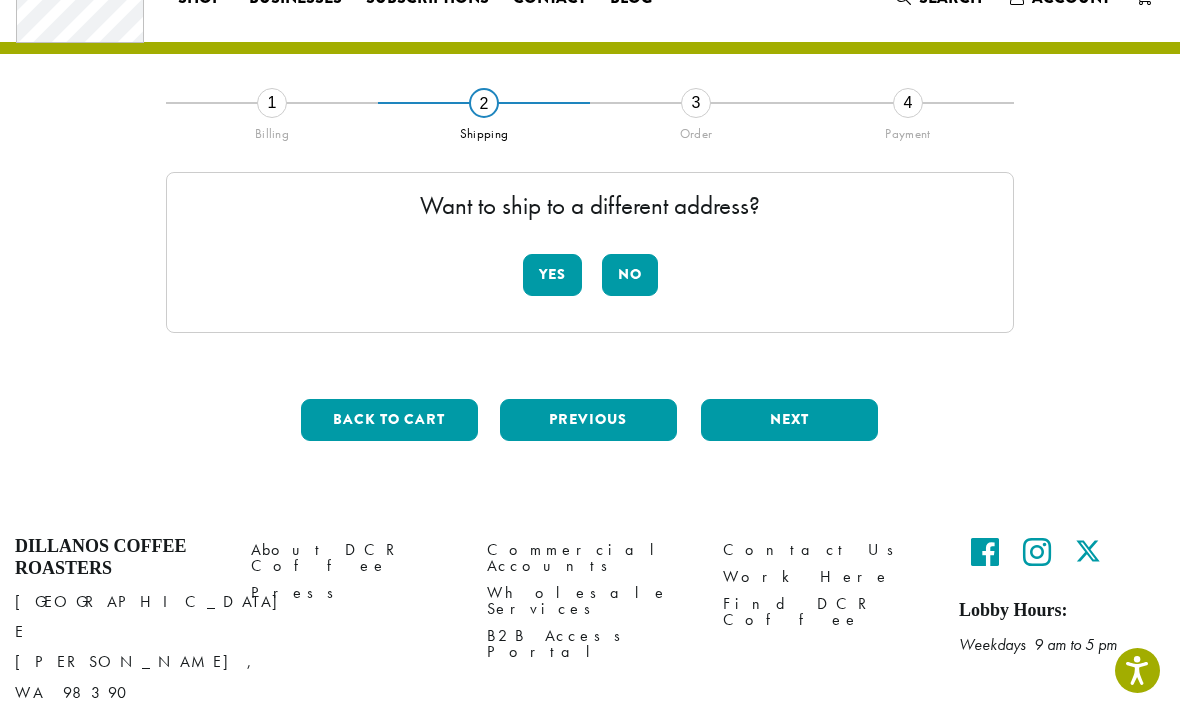 click on "No" at bounding box center (630, 275) 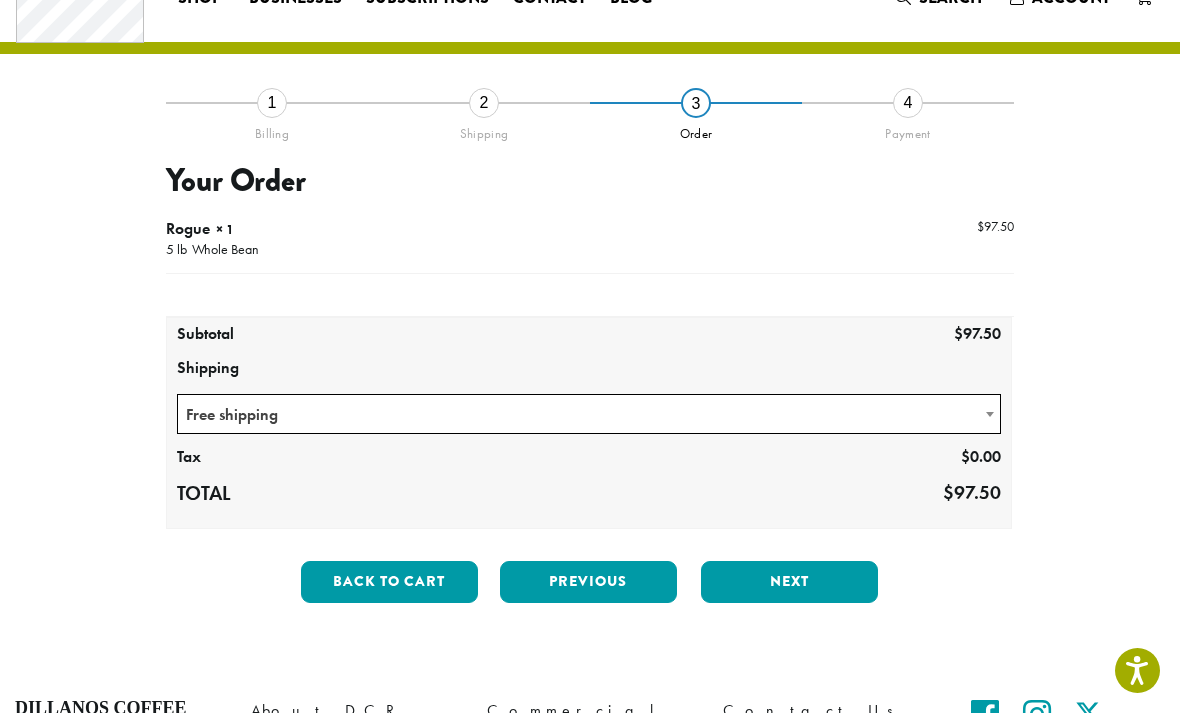 click on "Next" at bounding box center (789, 582) 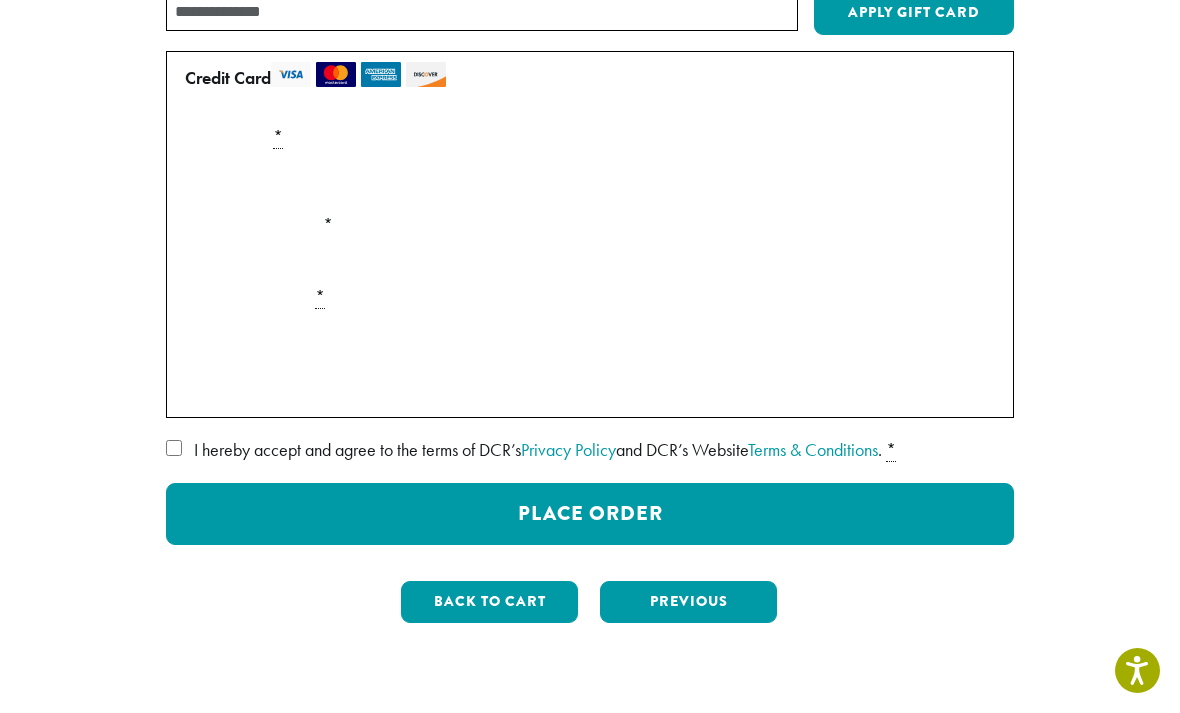 scroll, scrollTop: 298, scrollLeft: 0, axis: vertical 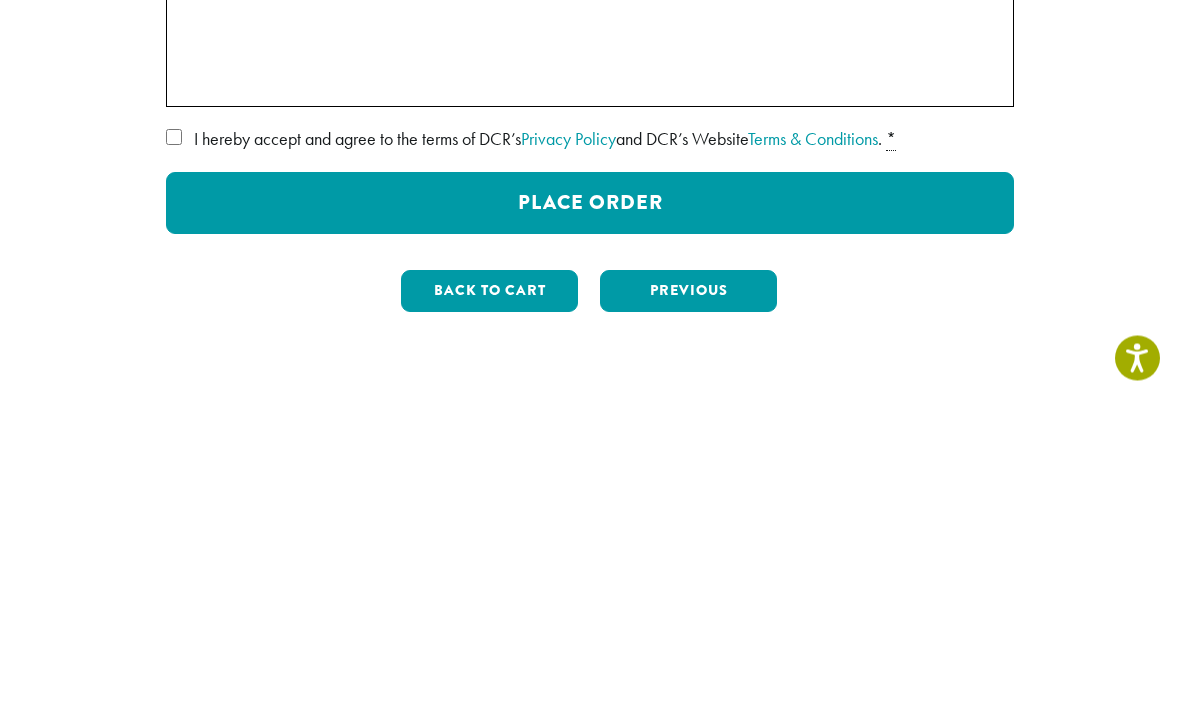 click on "I hereby accept and agree to the terms of DCR’s  Privacy Policy  and DCR’s Website  Terms & Conditions .   *" at bounding box center (590, 452) 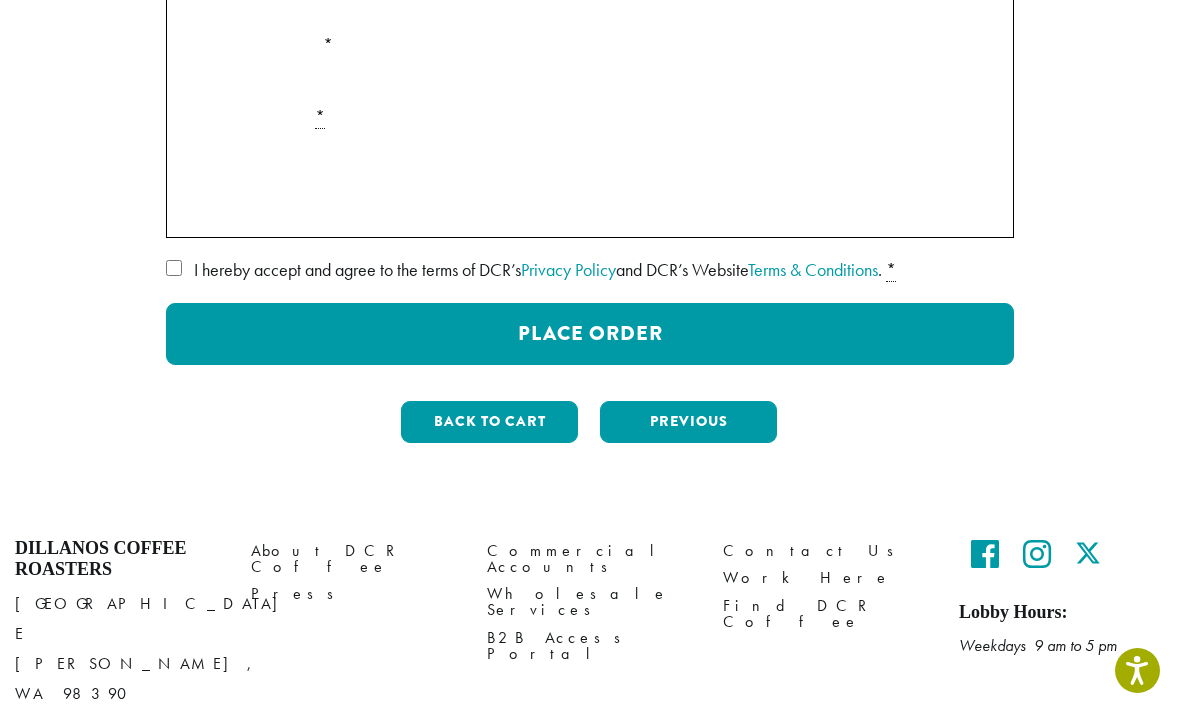 click on "Place Order" at bounding box center [590, 334] 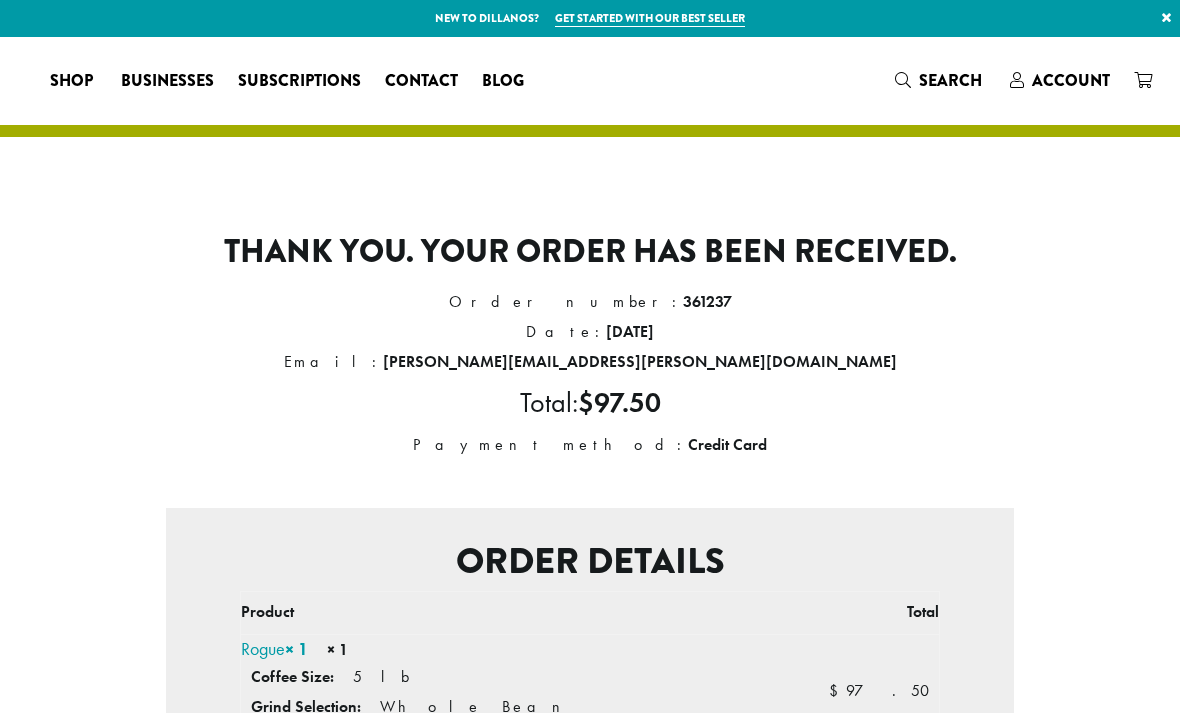 scroll, scrollTop: 0, scrollLeft: 0, axis: both 